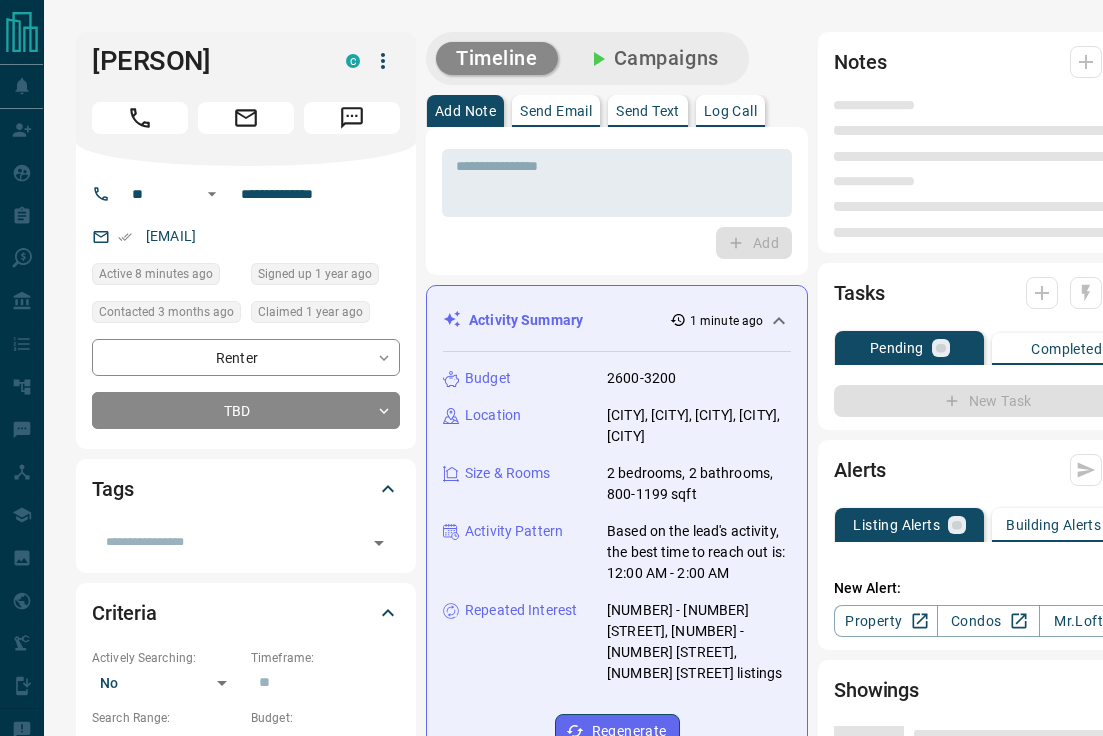 scroll, scrollTop: 0, scrollLeft: 0, axis: both 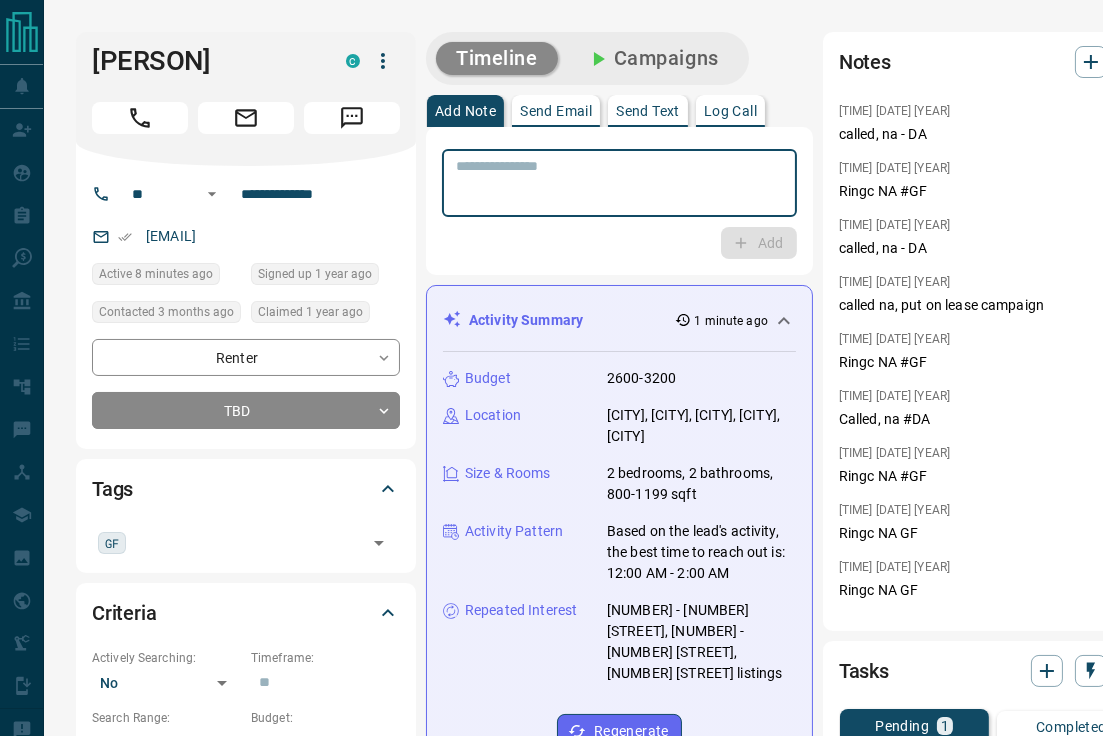 click at bounding box center [619, 183] 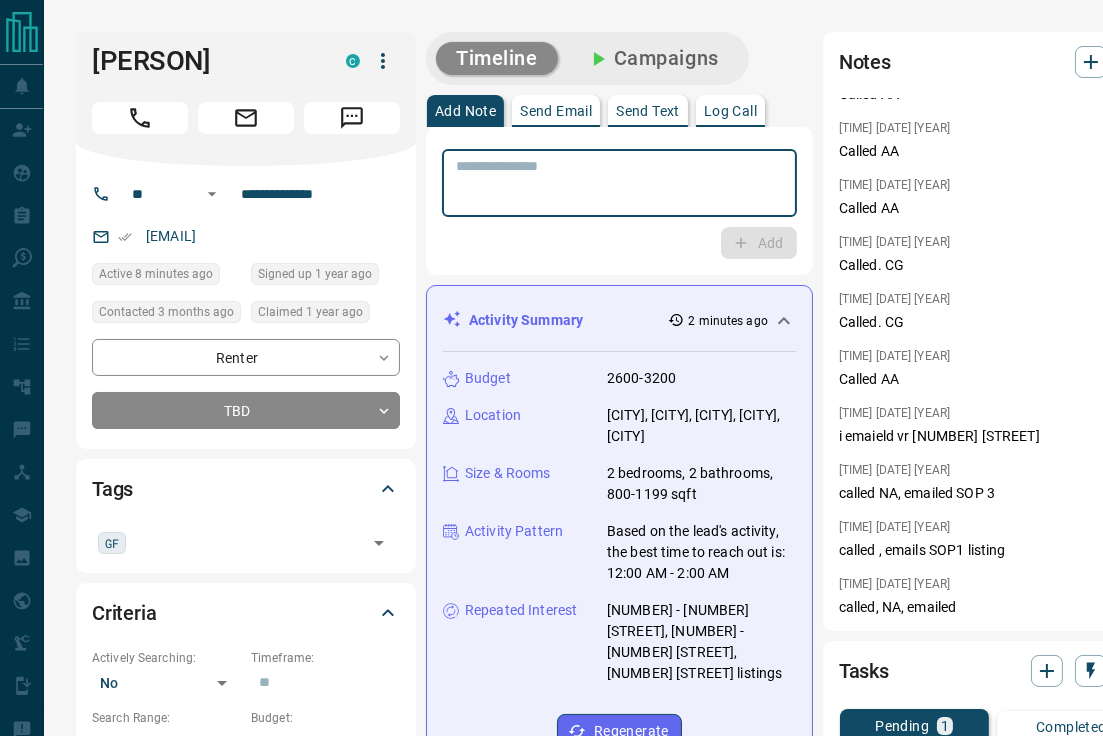 scroll, scrollTop: 0, scrollLeft: 0, axis: both 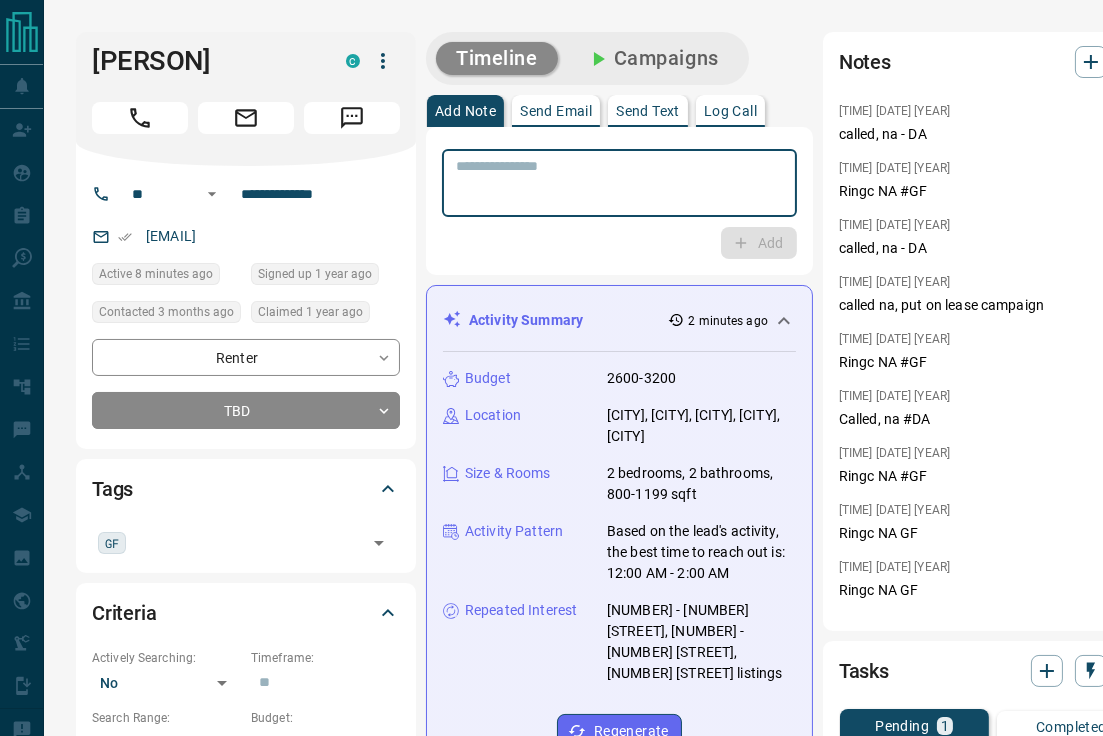 click at bounding box center [619, 183] 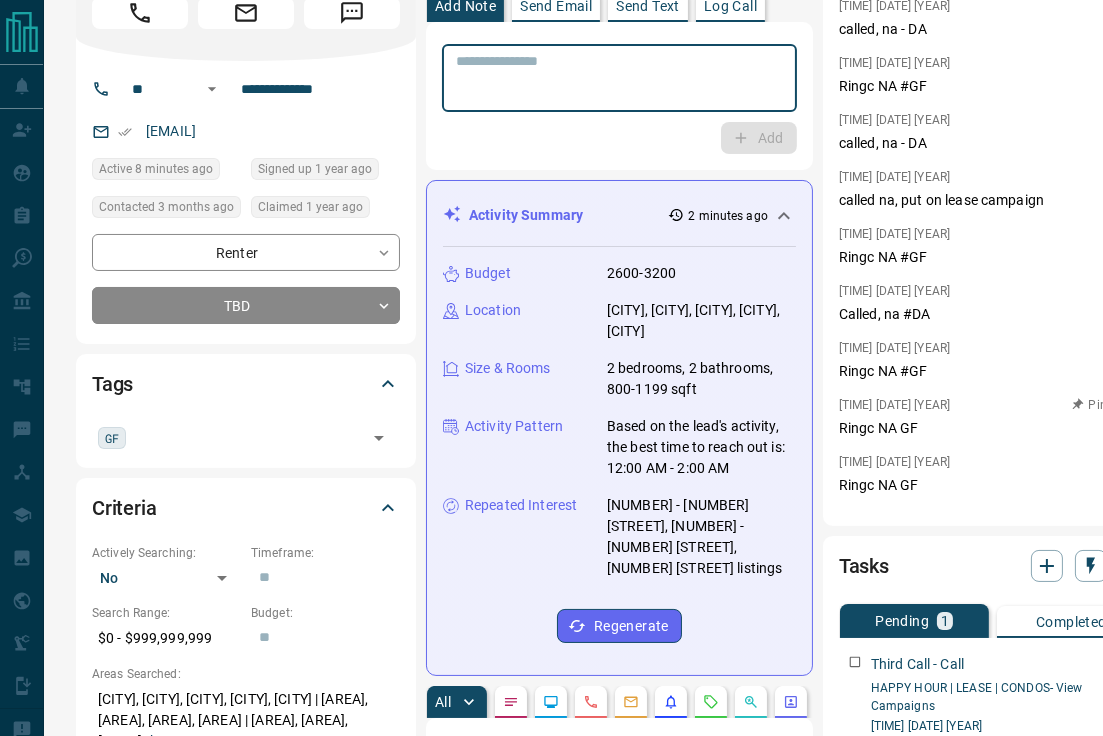 scroll, scrollTop: 0, scrollLeft: 0, axis: both 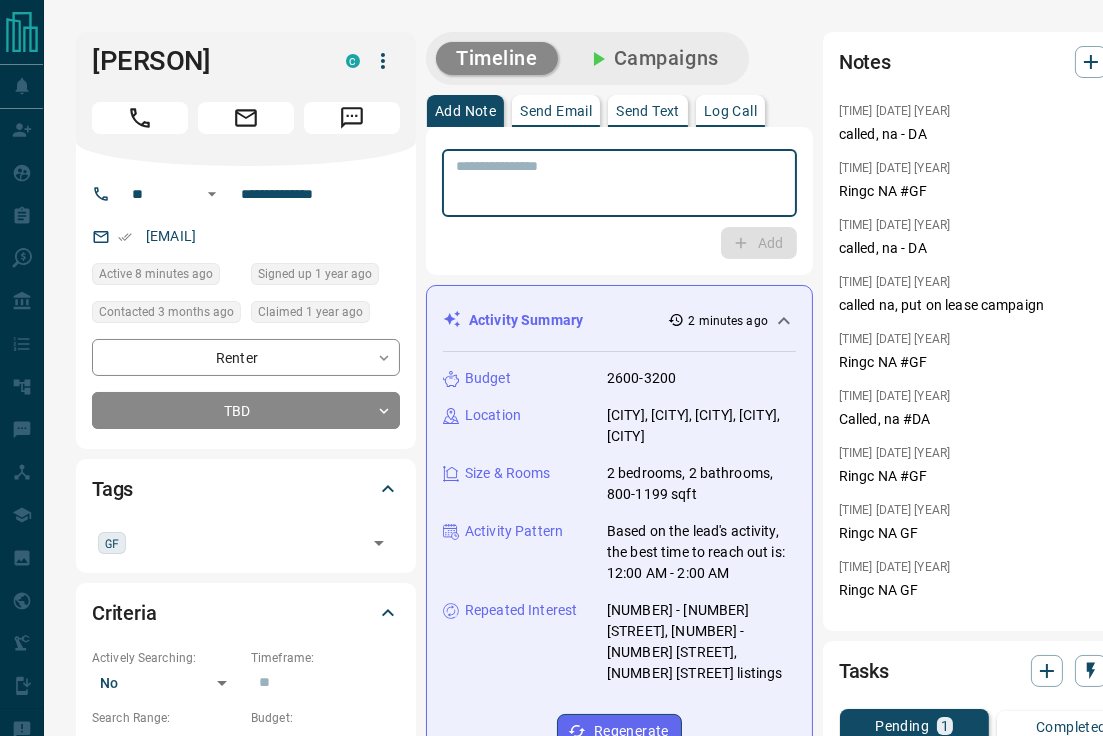 click at bounding box center (619, 183) 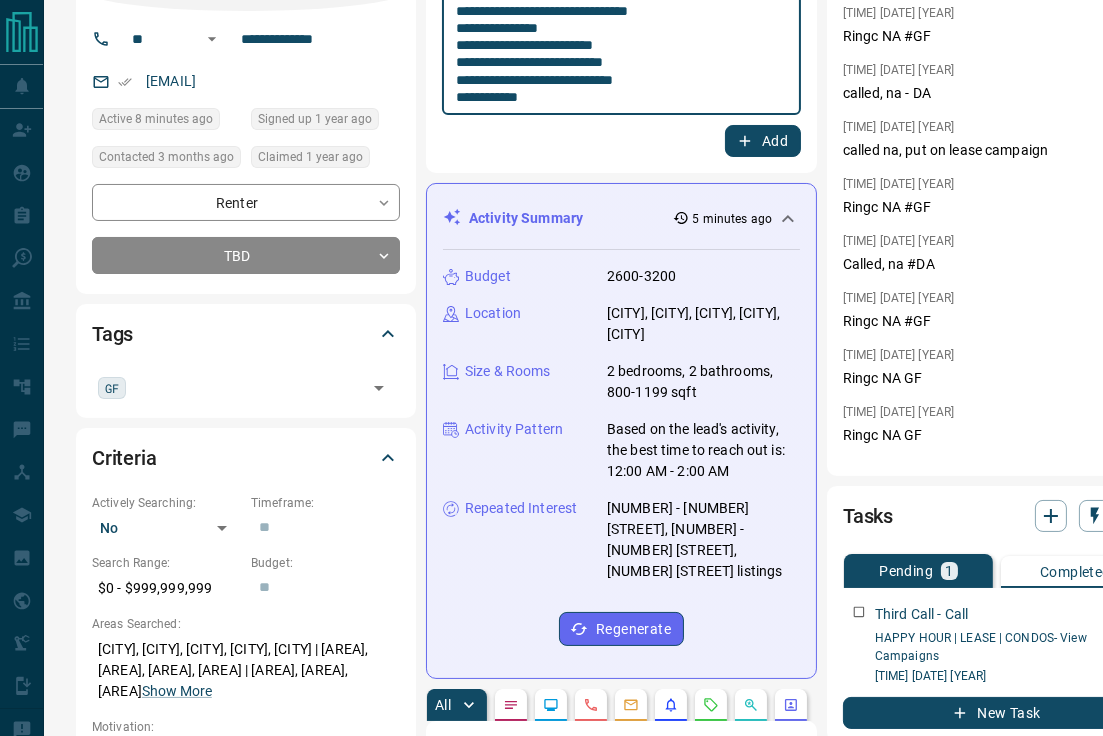 scroll, scrollTop: 0, scrollLeft: 0, axis: both 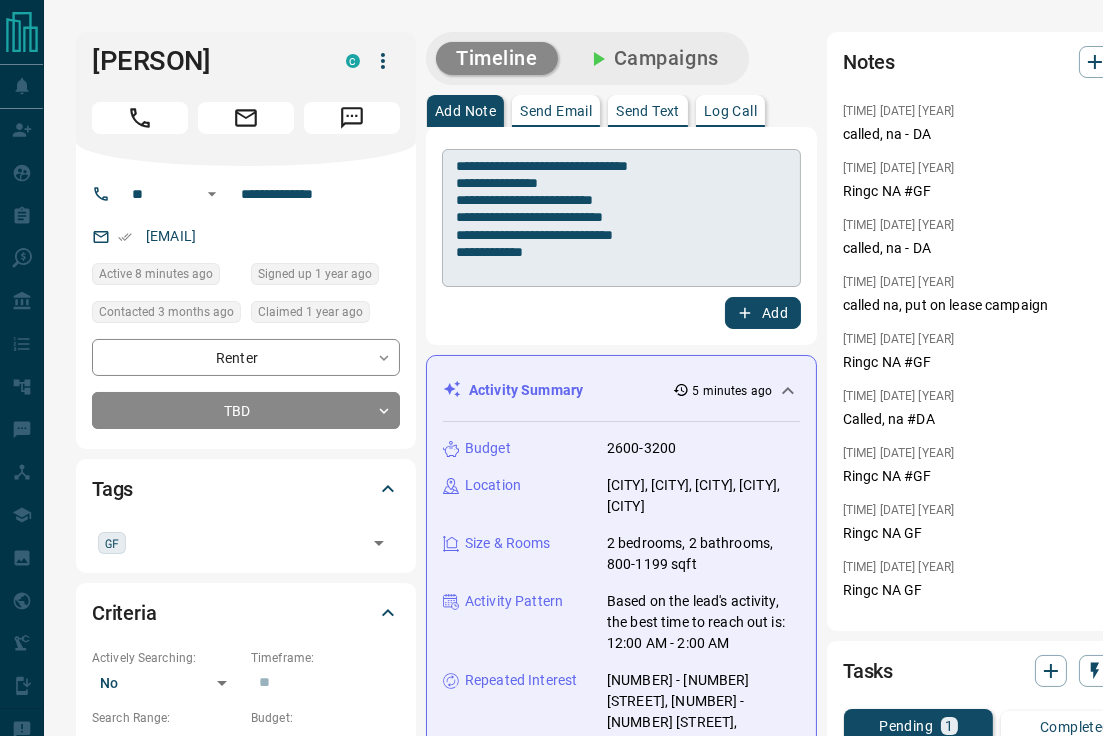 click on "**********" at bounding box center [621, 218] 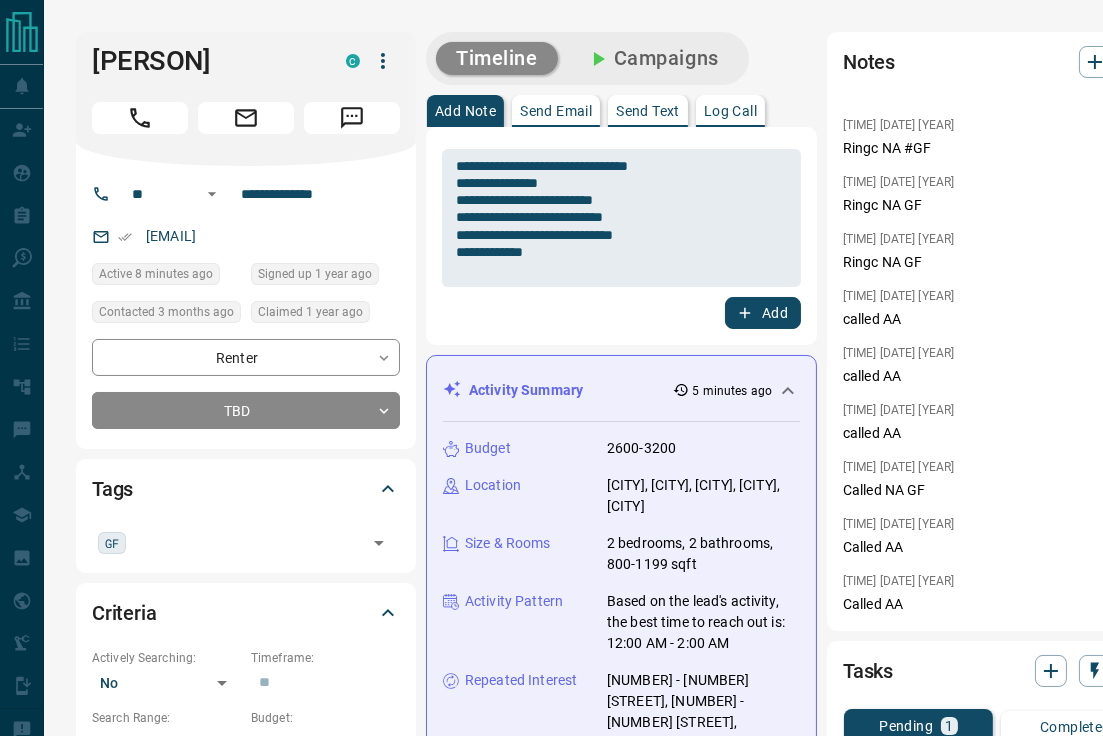 scroll, scrollTop: 0, scrollLeft: 0, axis: both 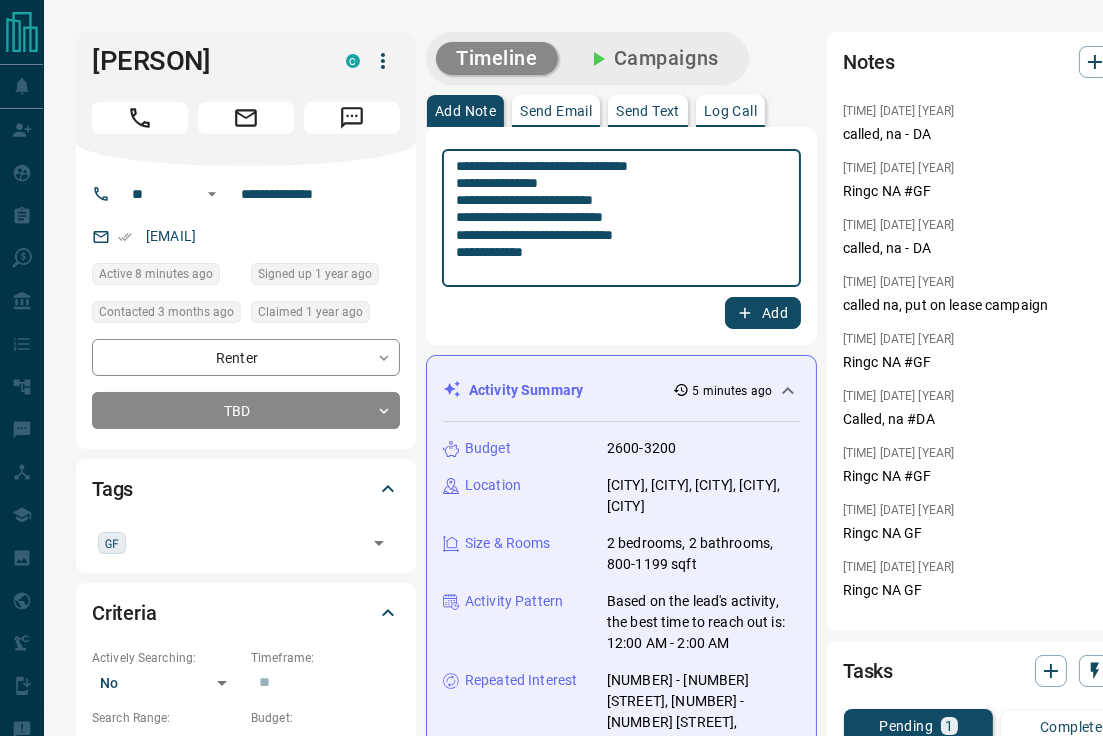 click on "**********" at bounding box center [621, 218] 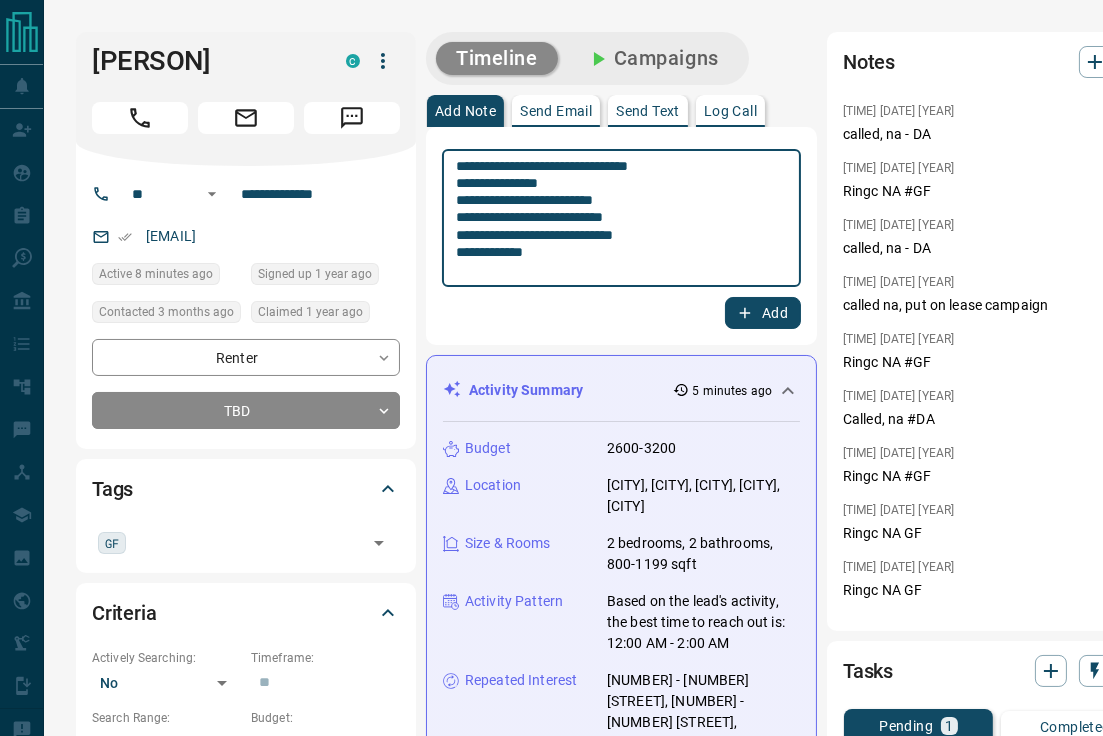 click on "**********" at bounding box center [621, 218] 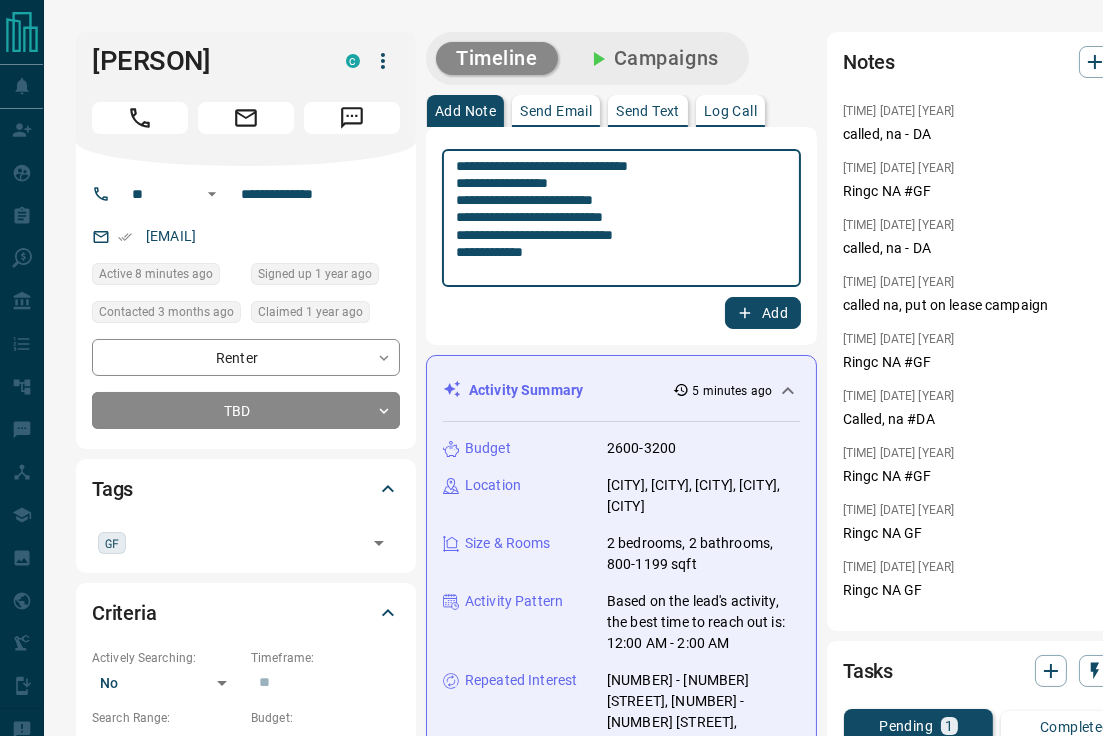 click on "**********" at bounding box center (621, 218) 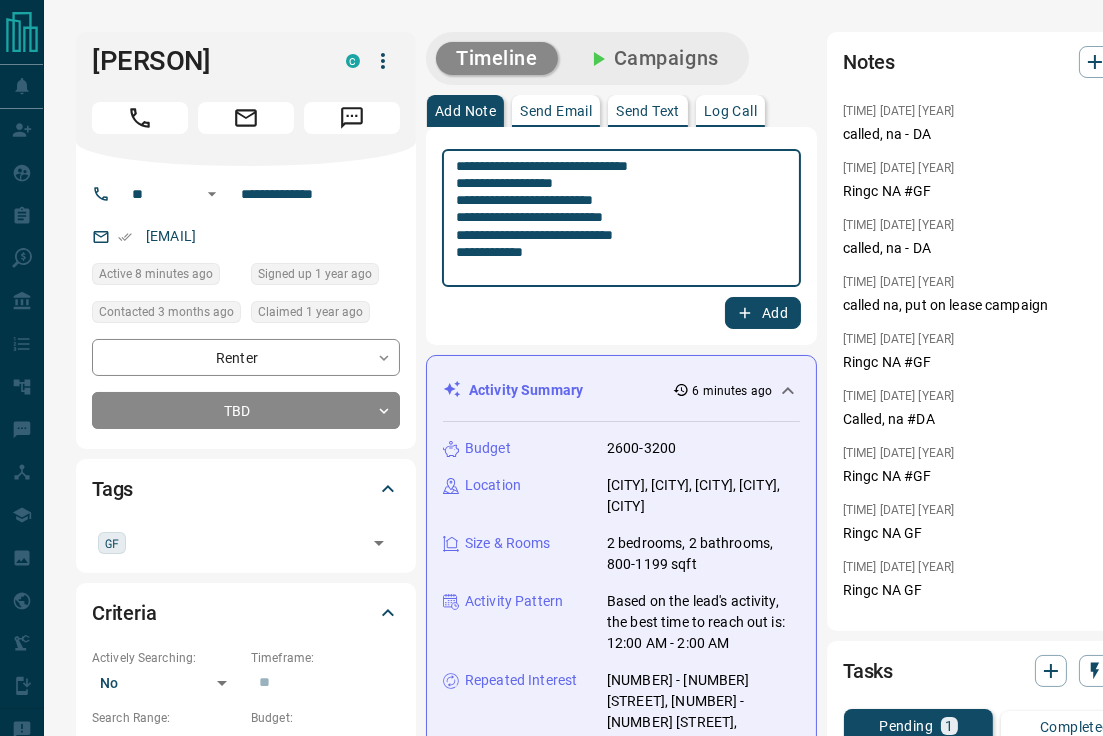 click on "**********" at bounding box center [621, 218] 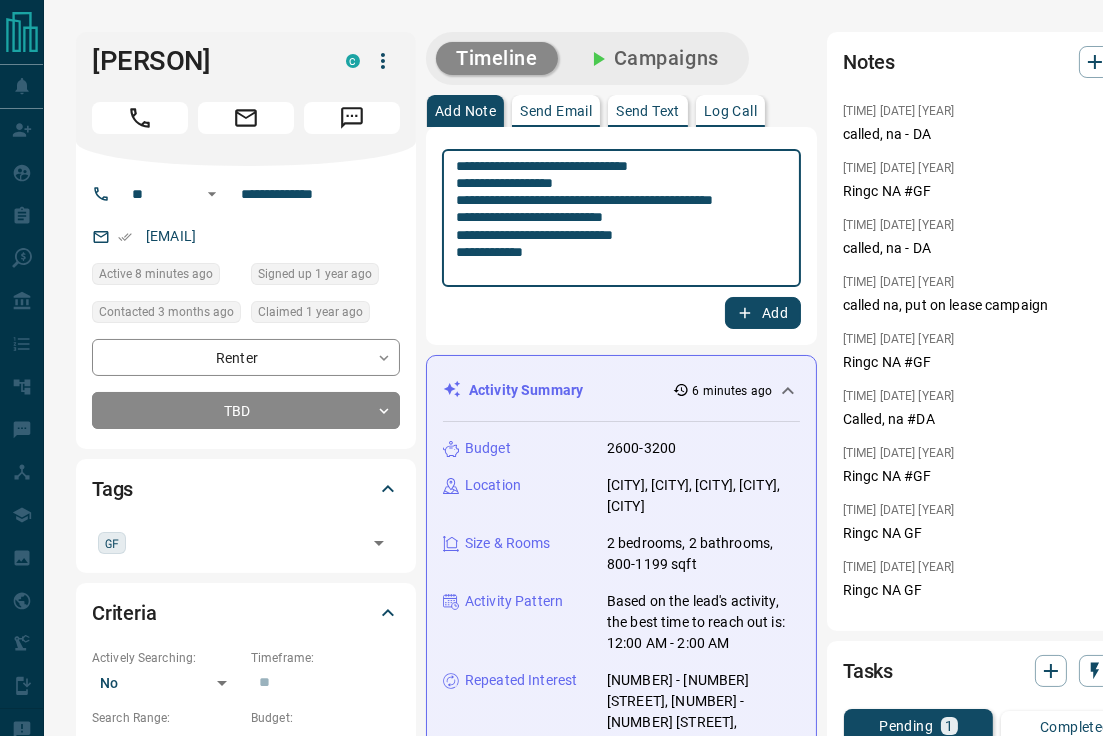 click on "**********" at bounding box center (621, 218) 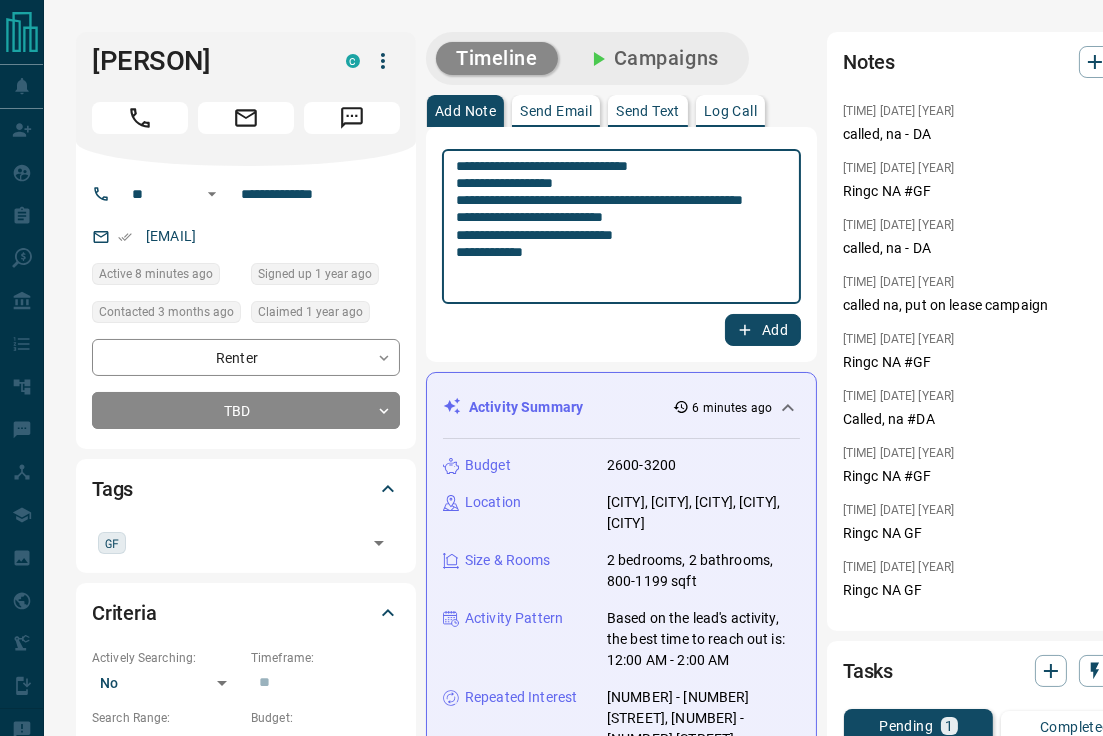 click on "**********" at bounding box center [621, 227] 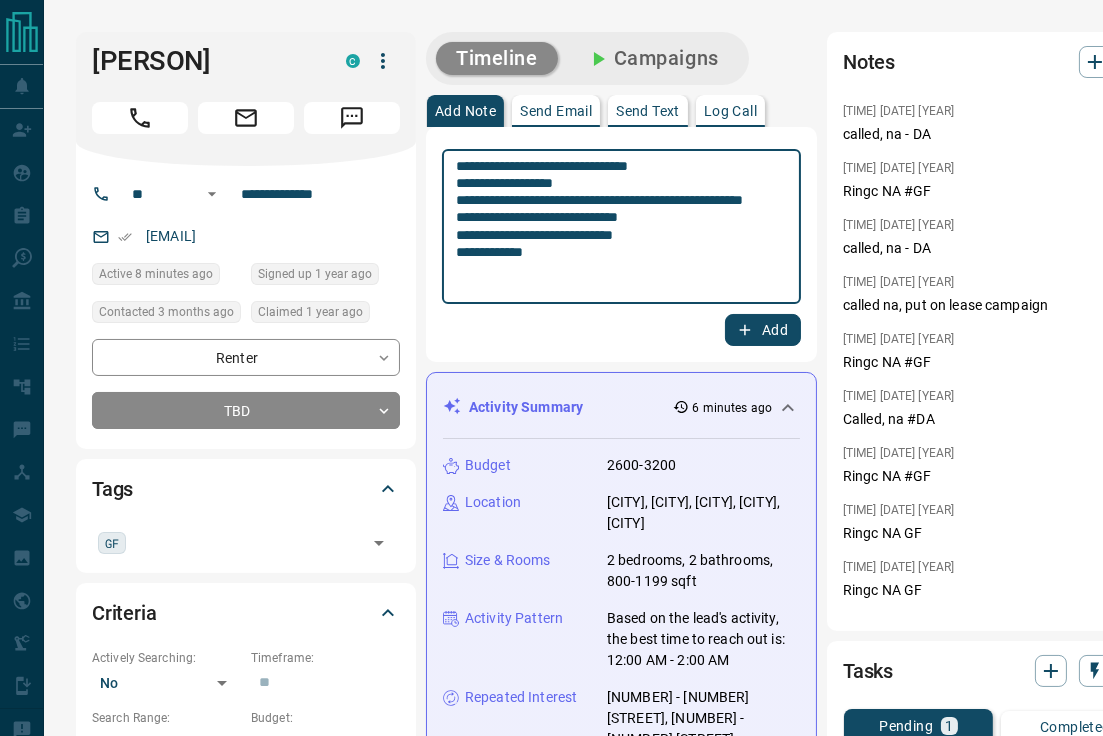 click on "**********" at bounding box center (621, 227) 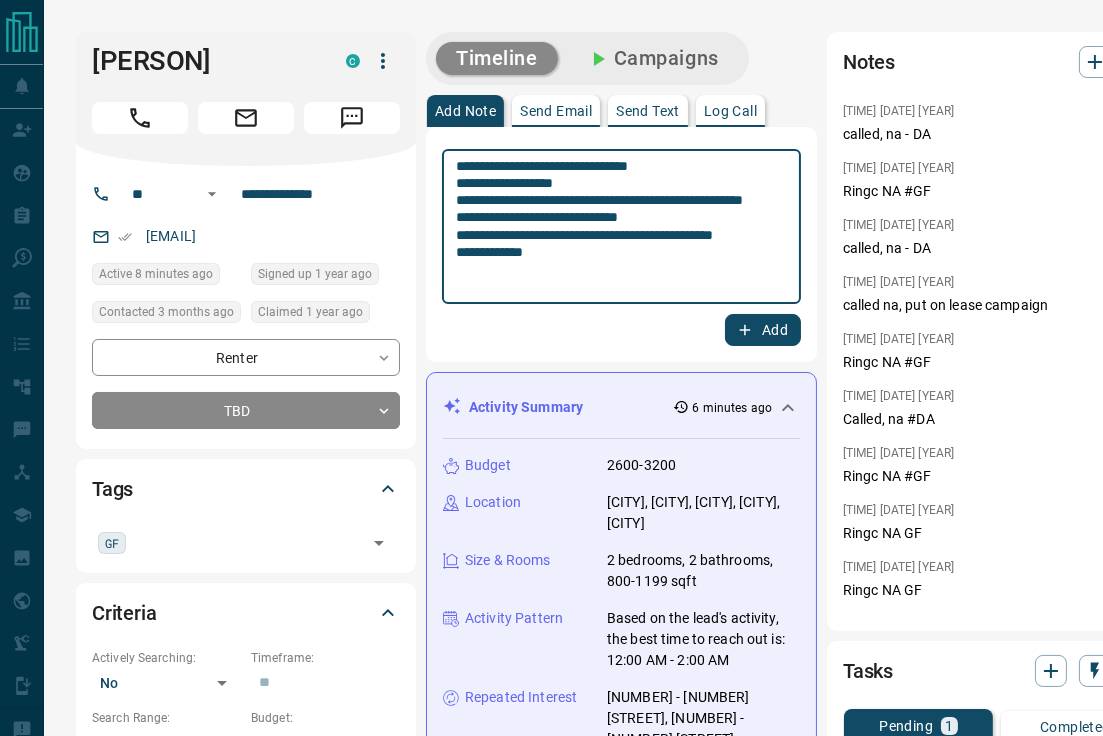click on "**********" at bounding box center (621, 227) 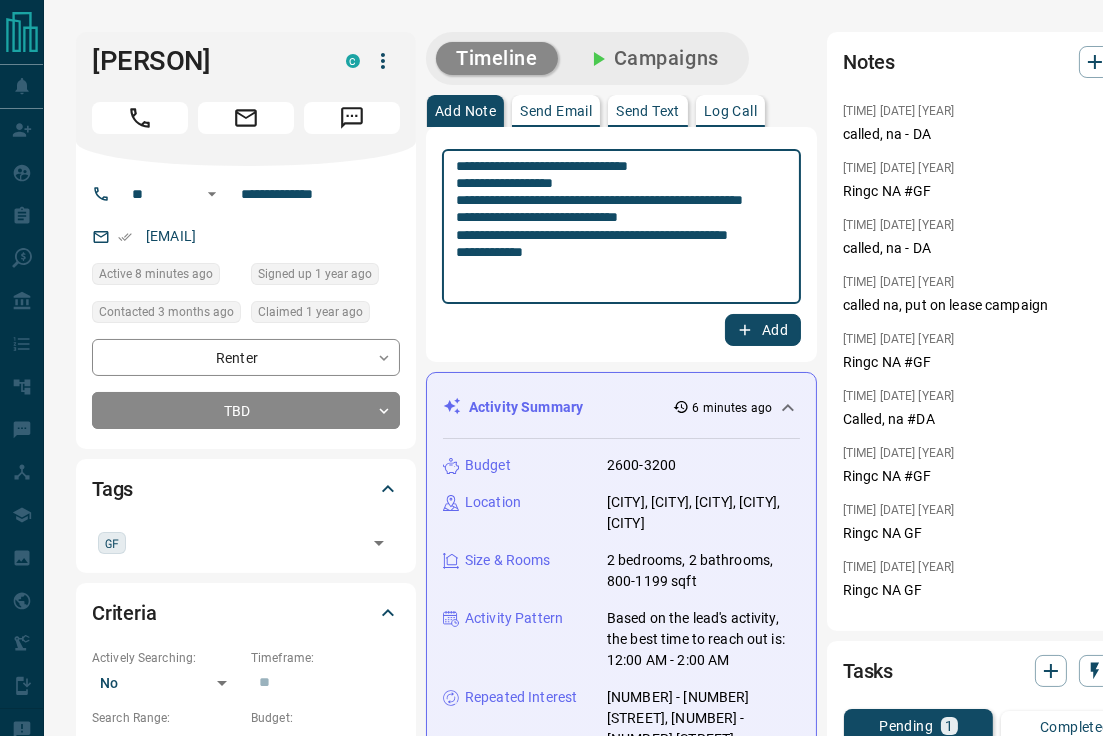 click on "**********" at bounding box center (621, 227) 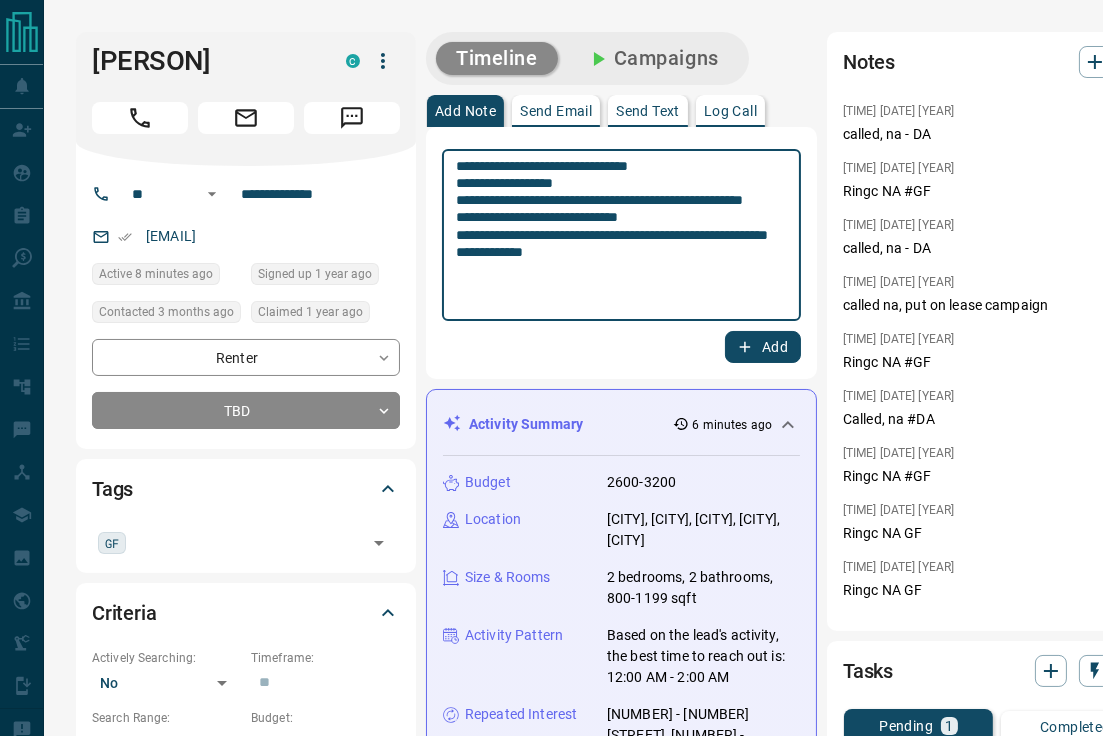 click on "**********" at bounding box center [621, 235] 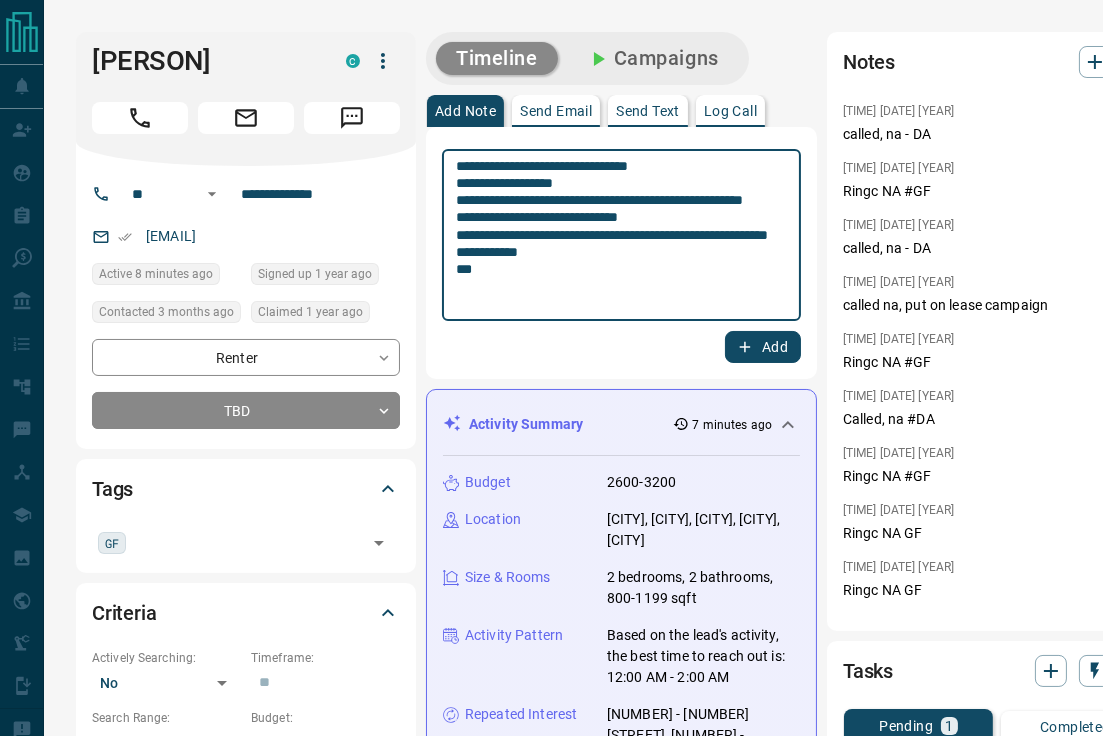 type on "**********" 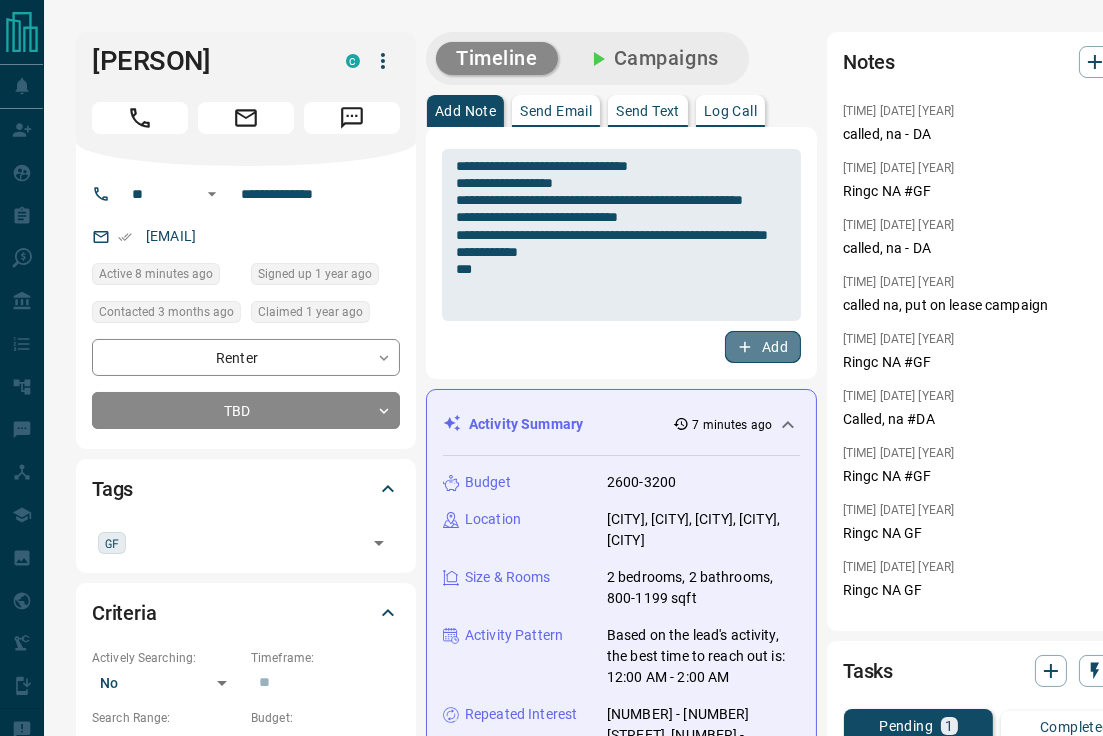 click on "Add" at bounding box center (763, 347) 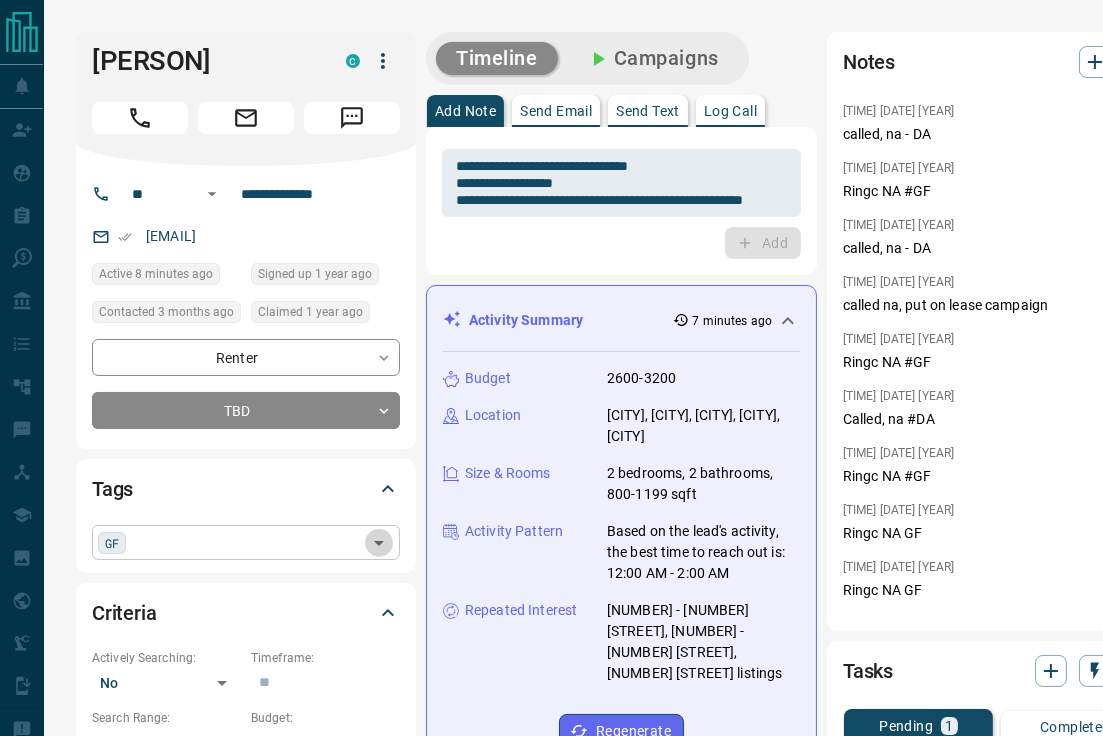 click 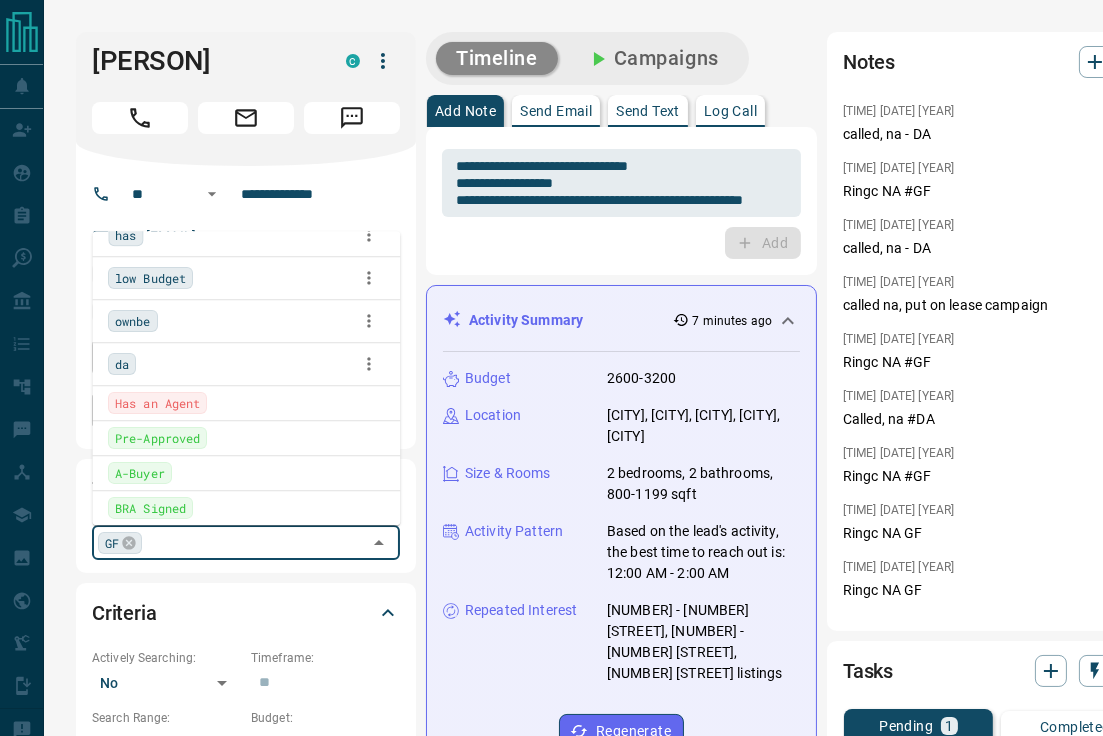 scroll, scrollTop: 930, scrollLeft: 0, axis: vertical 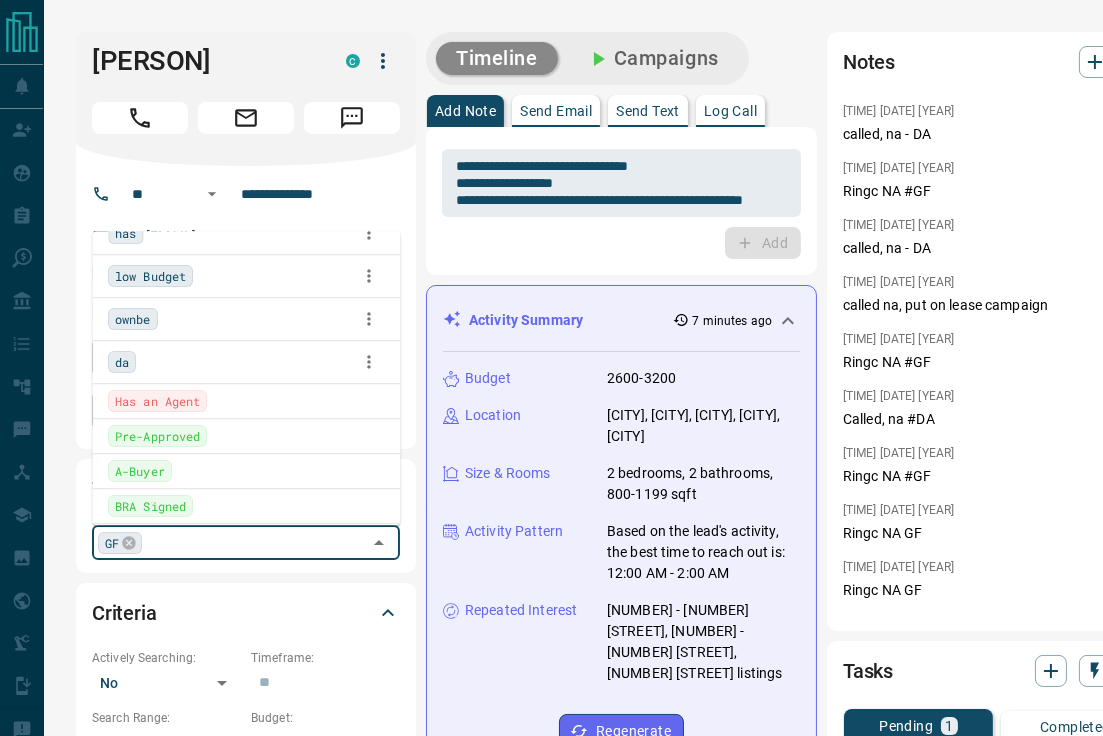 click on "da" at bounding box center (246, 362) 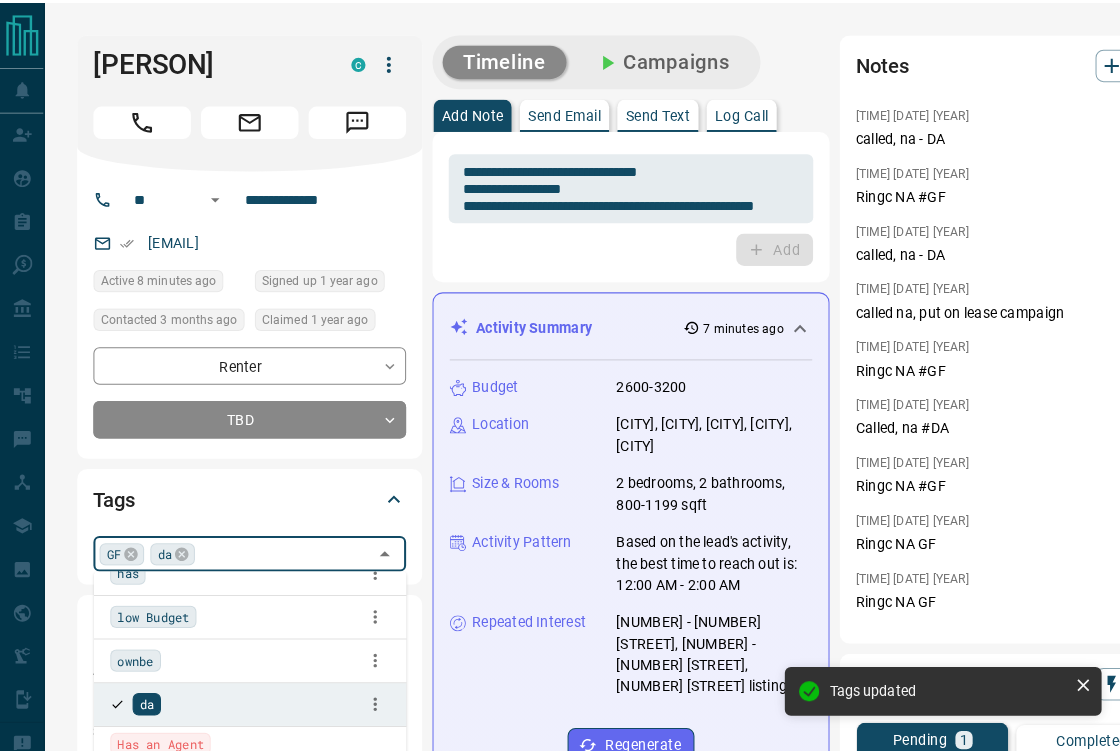 scroll, scrollTop: 418, scrollLeft: 0, axis: vertical 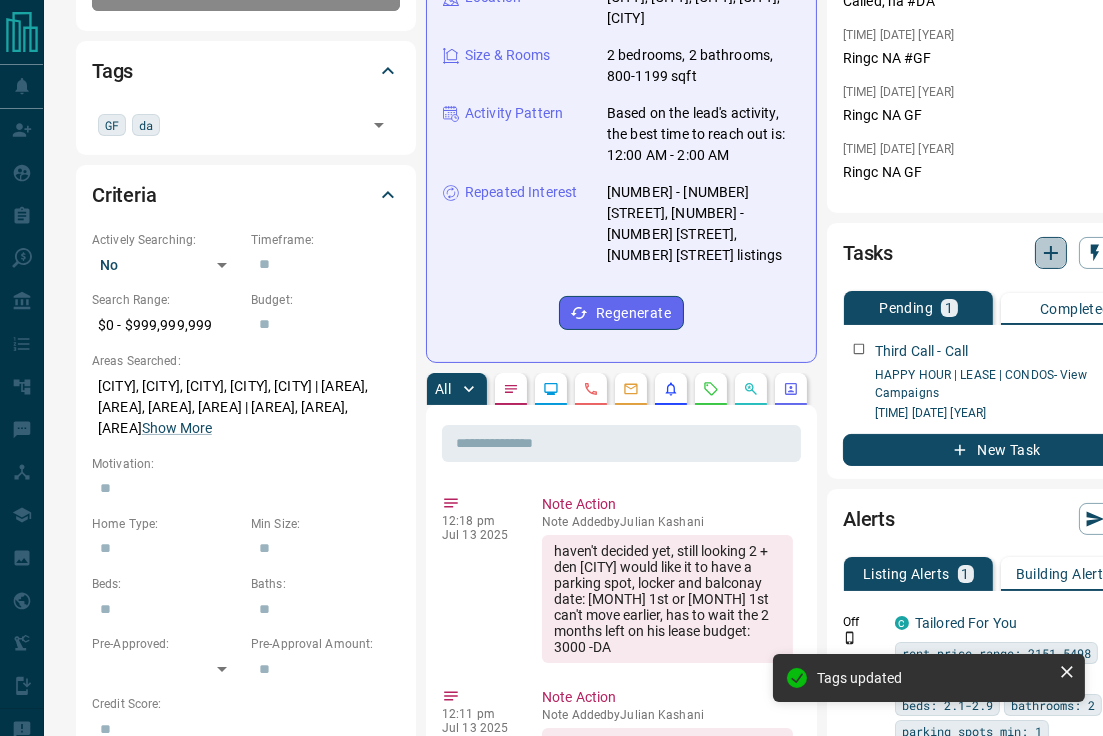 click 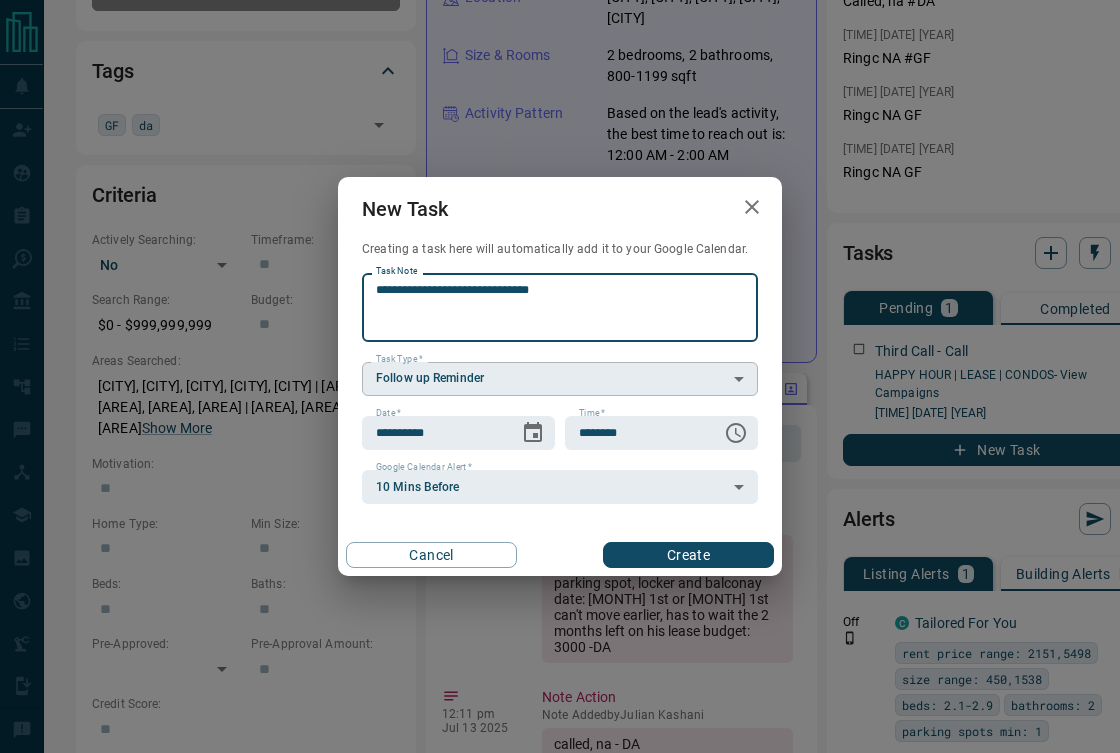 type on "**********" 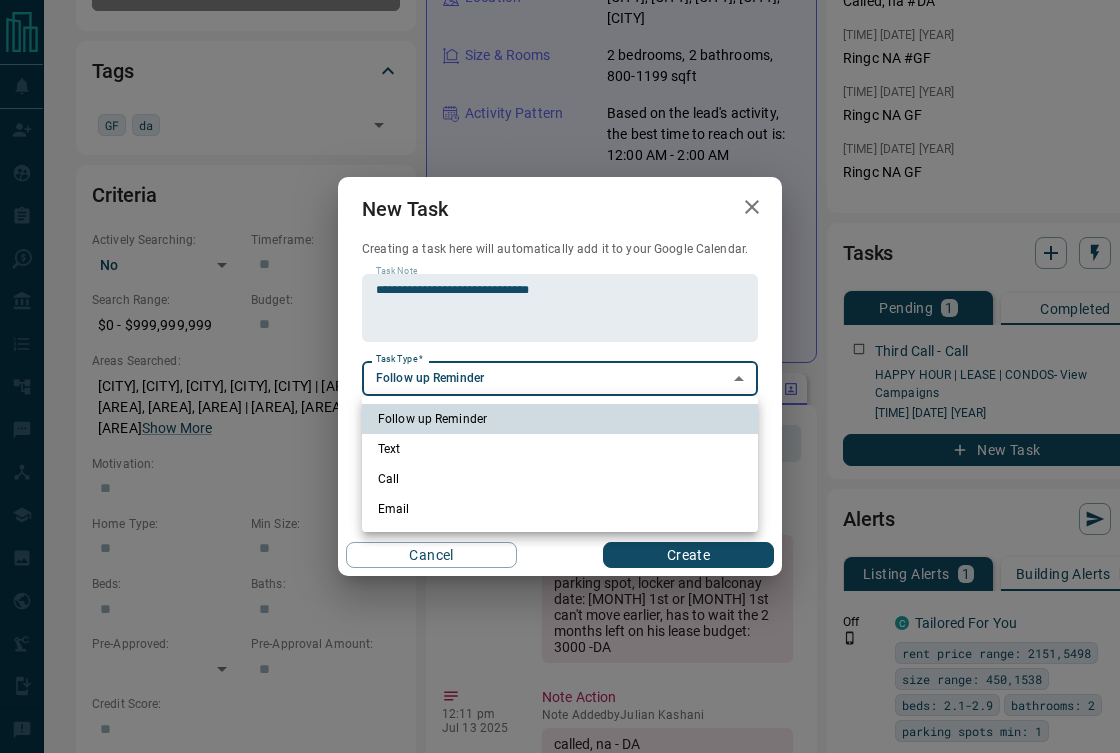 click on "**********" at bounding box center (560, 861) 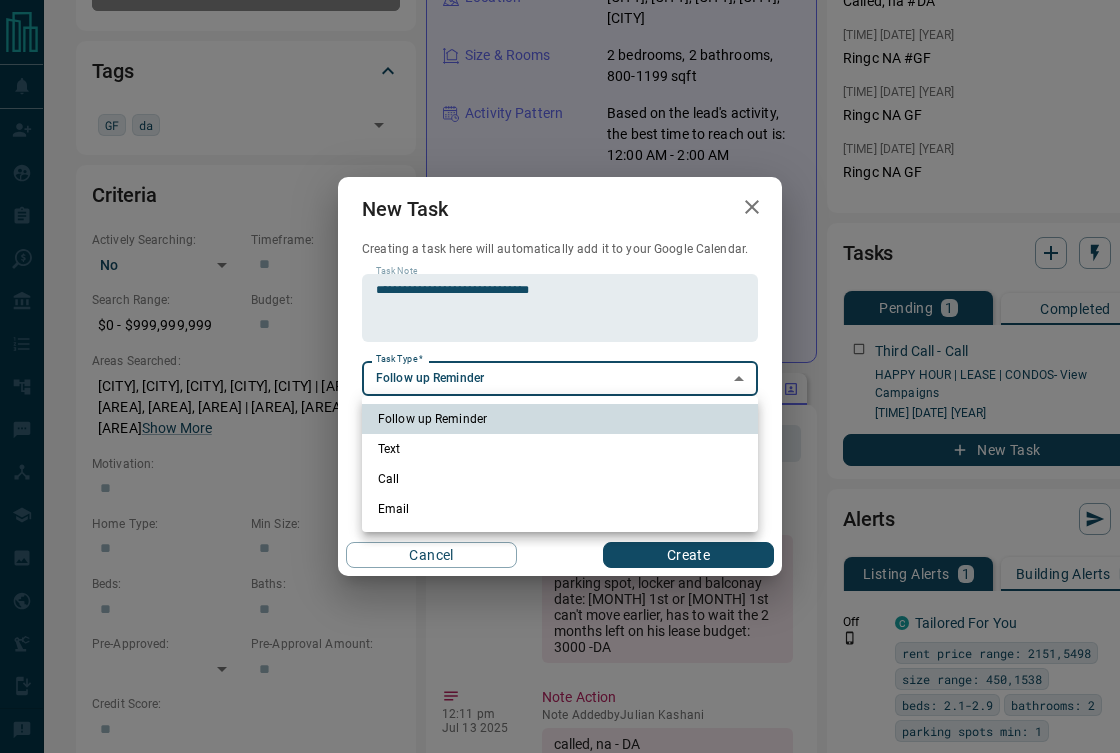 click on "Text" at bounding box center [560, 449] 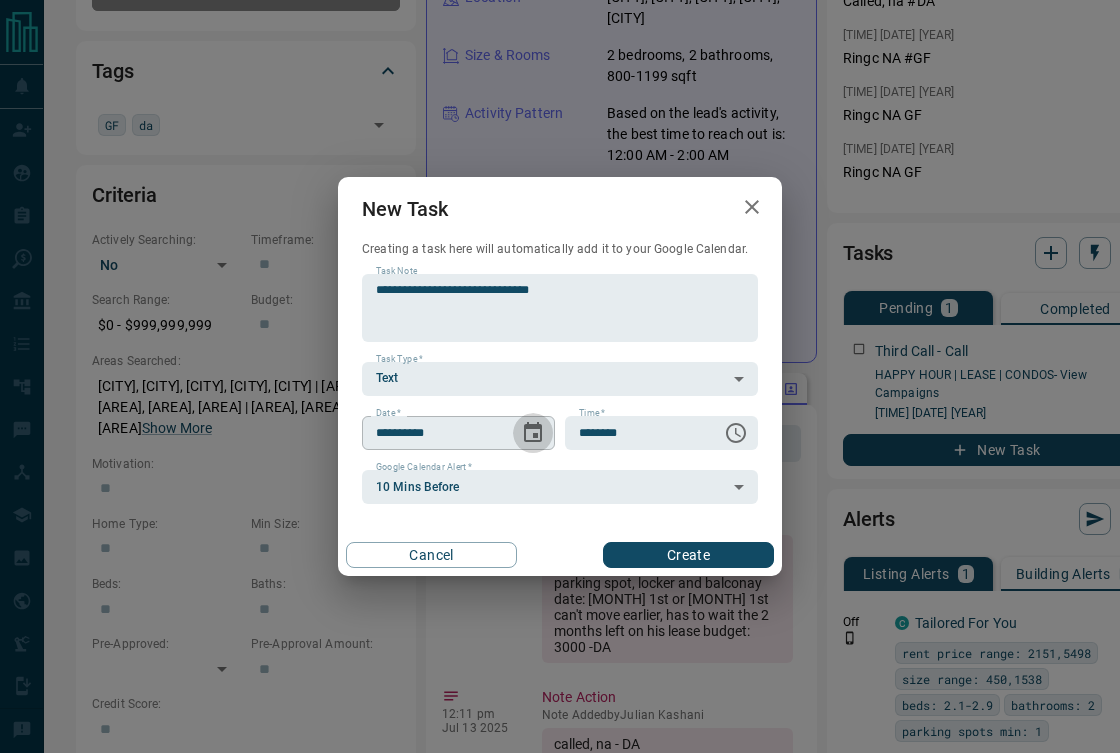 click 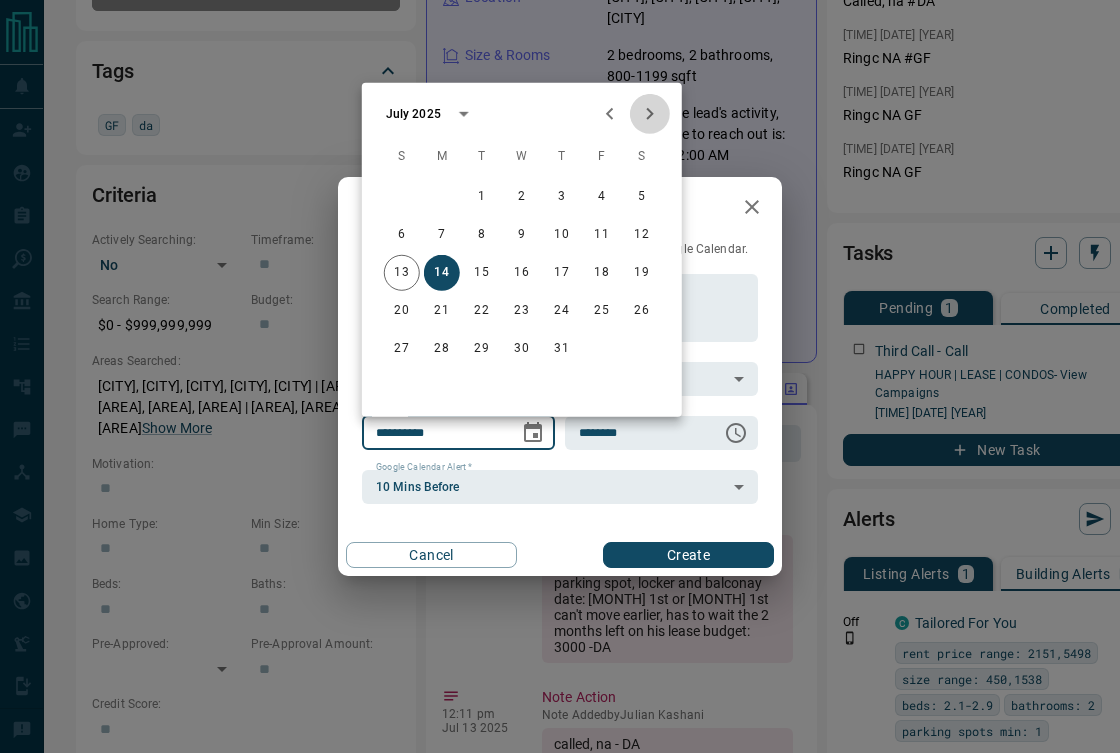 click 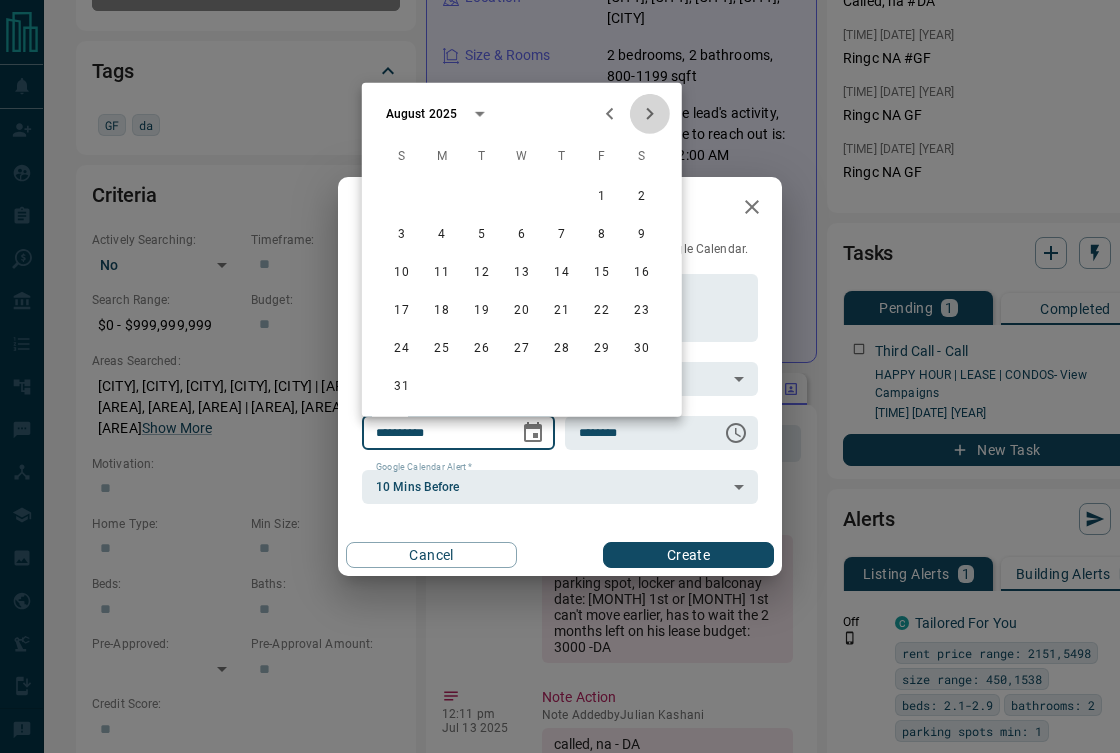 click 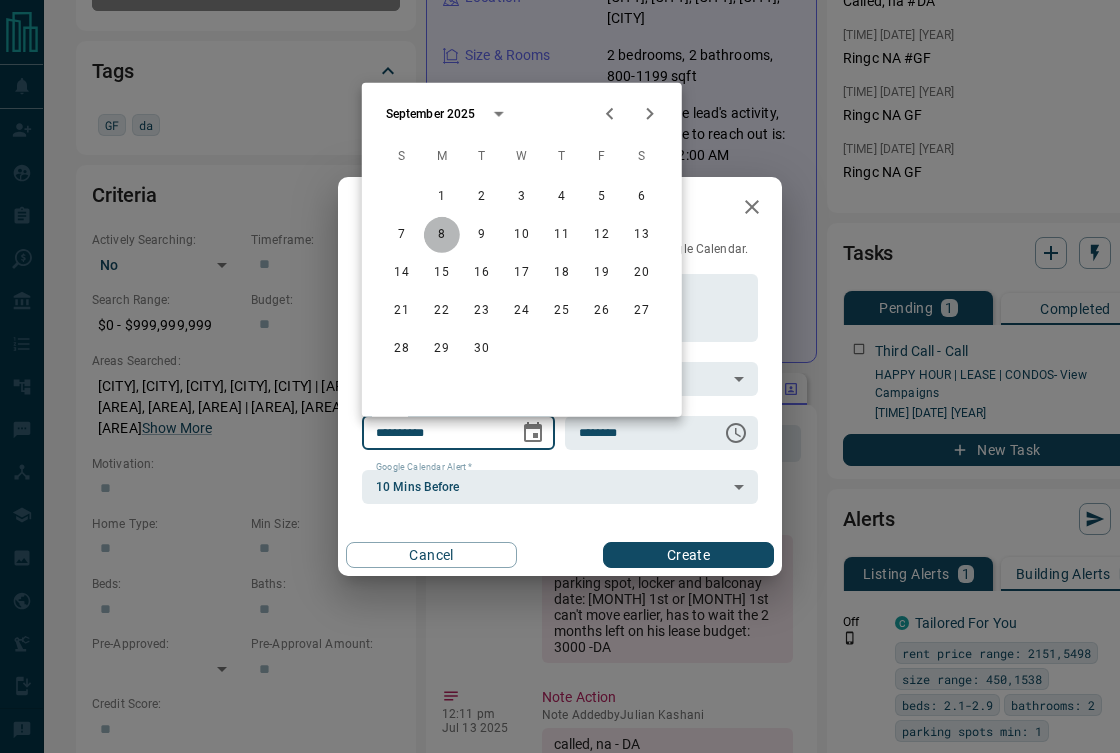 click on "8" at bounding box center (442, 235) 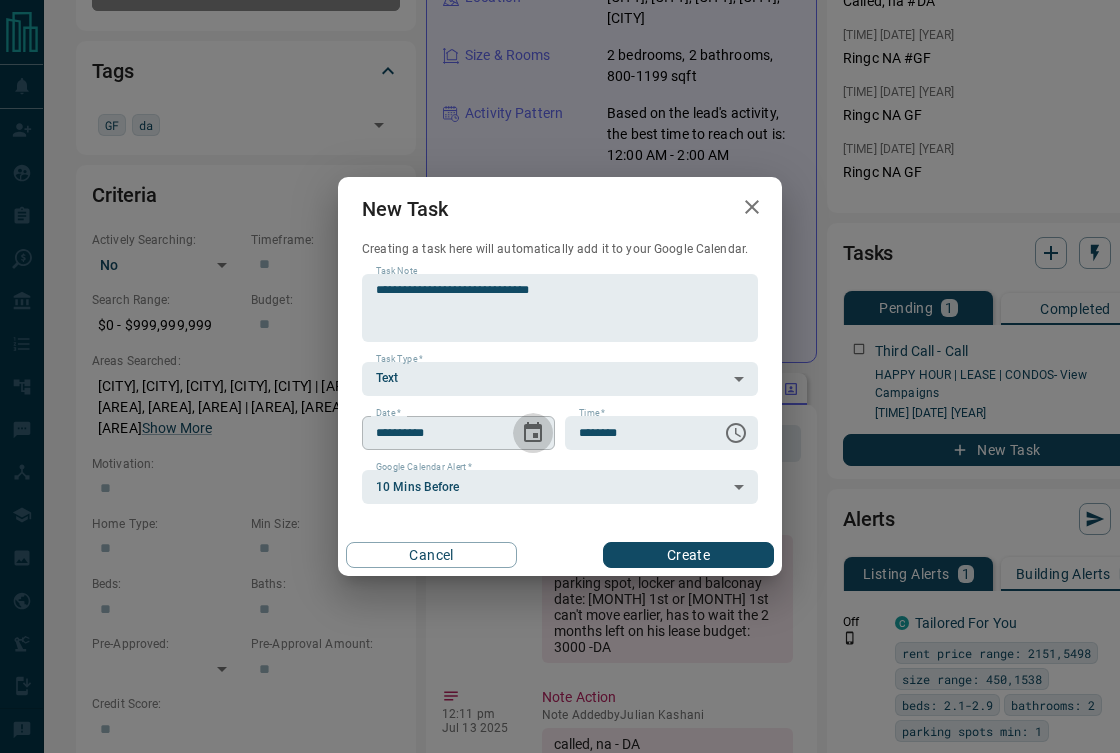 click 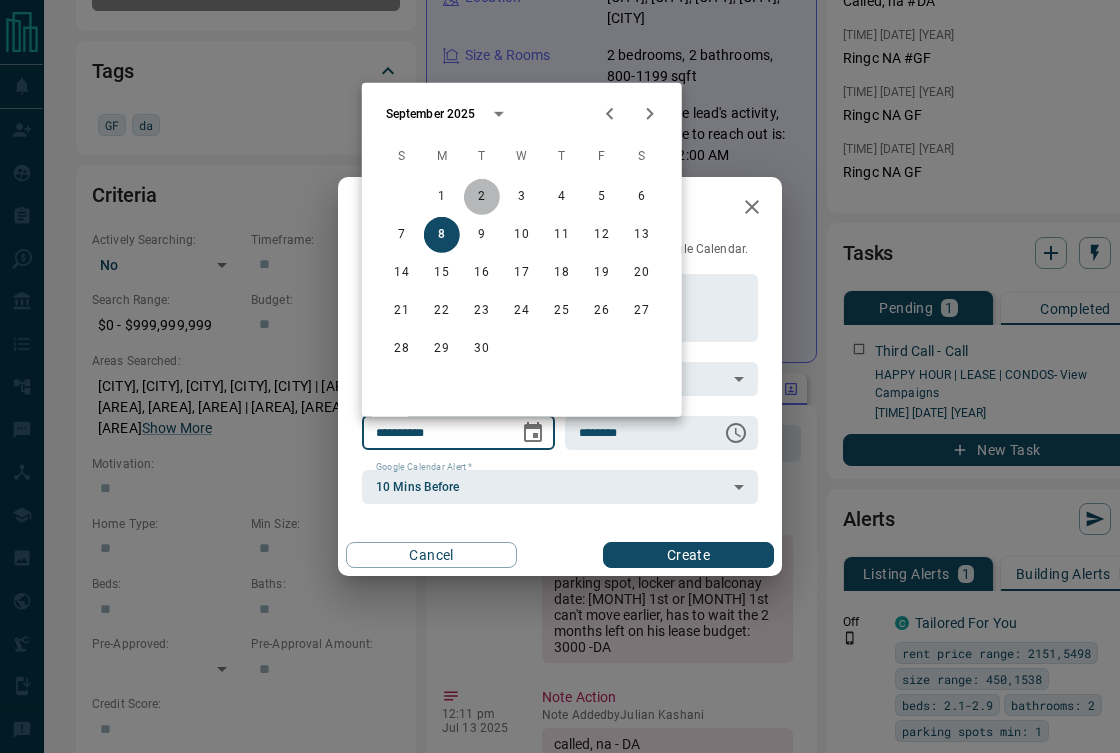 click on "2" at bounding box center (482, 197) 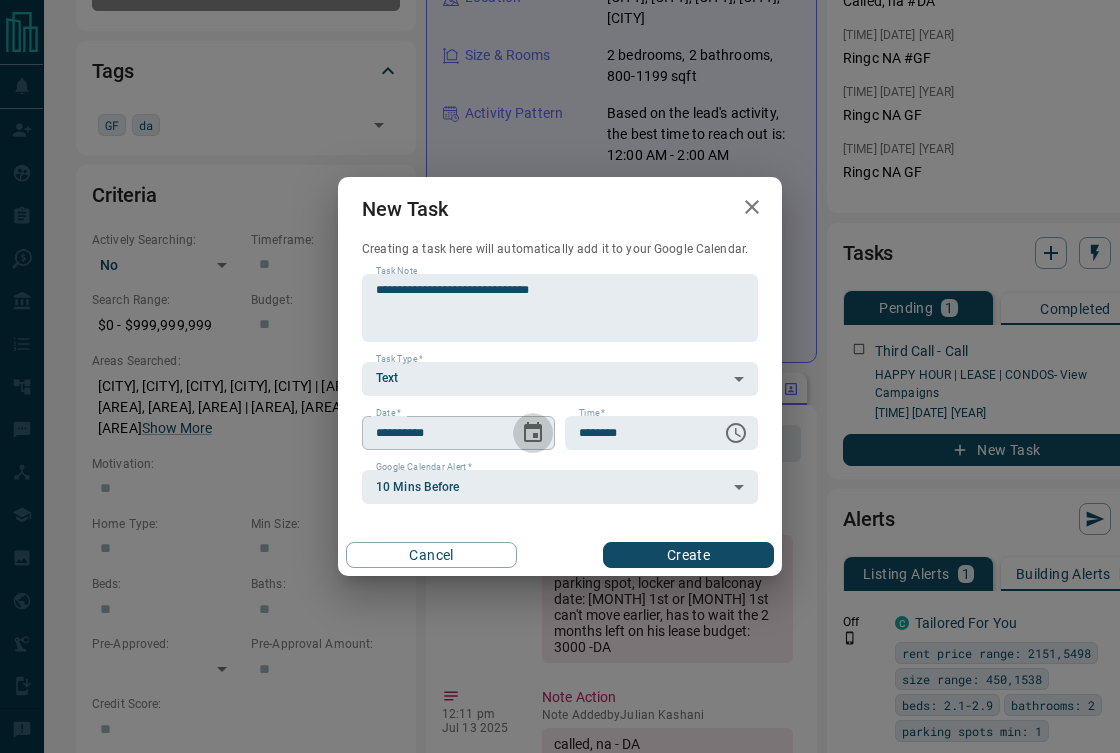 click 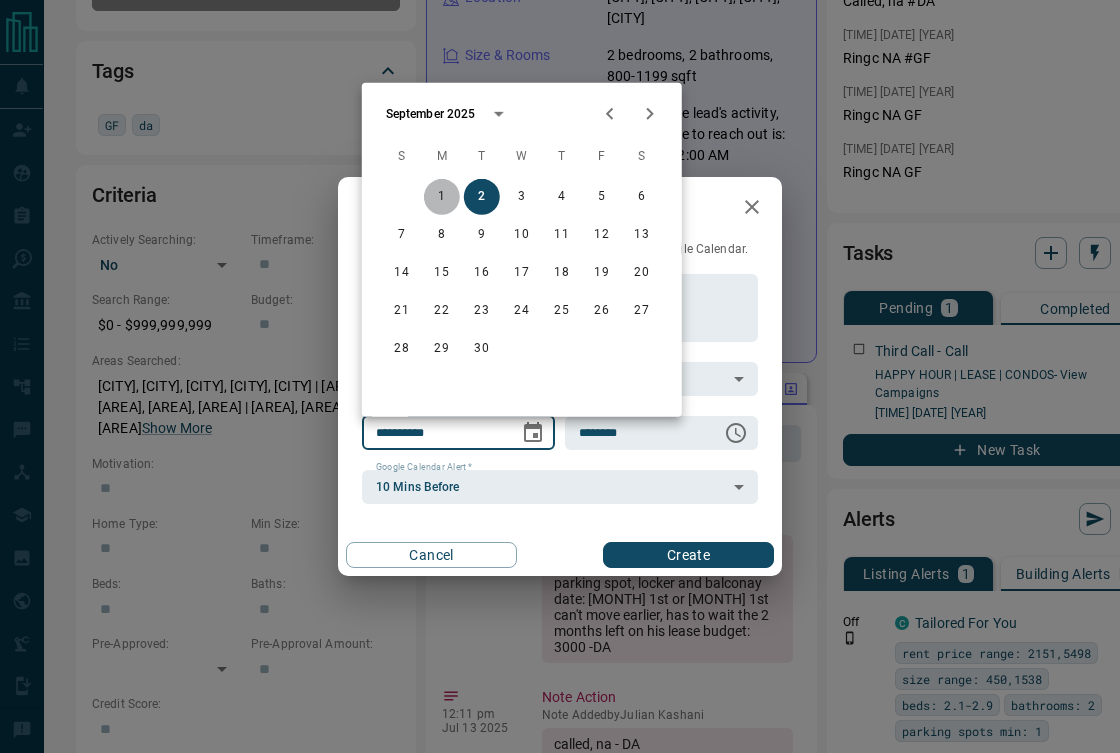 click on "1" at bounding box center (442, 197) 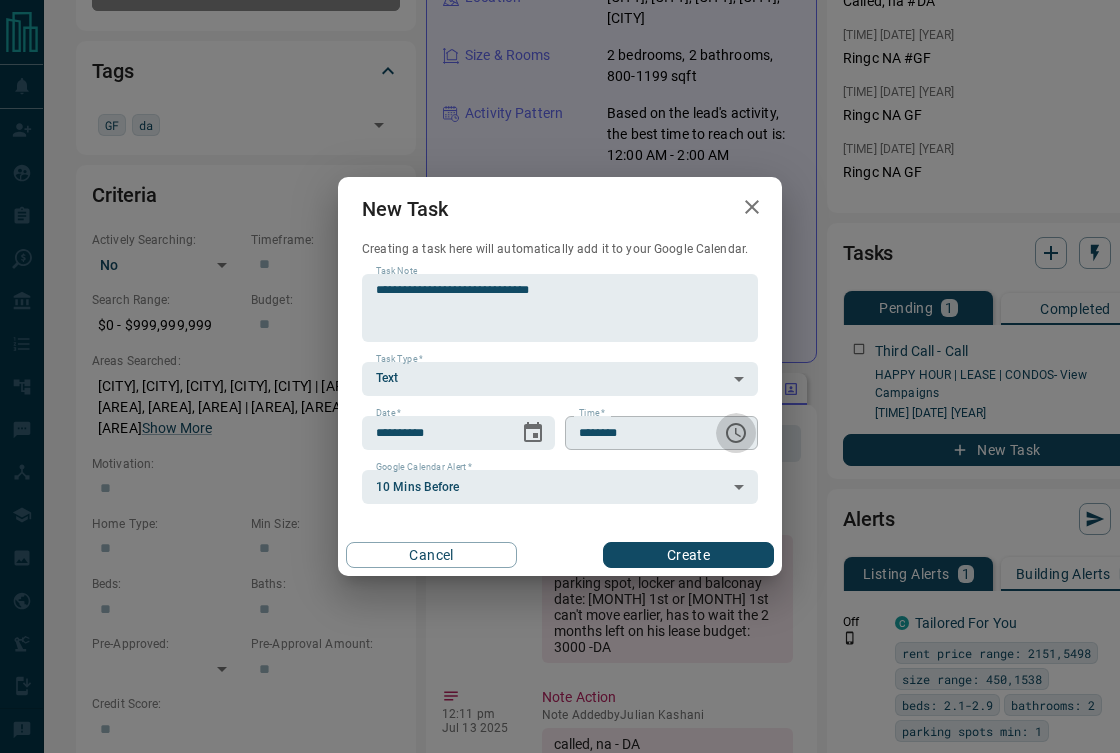 click 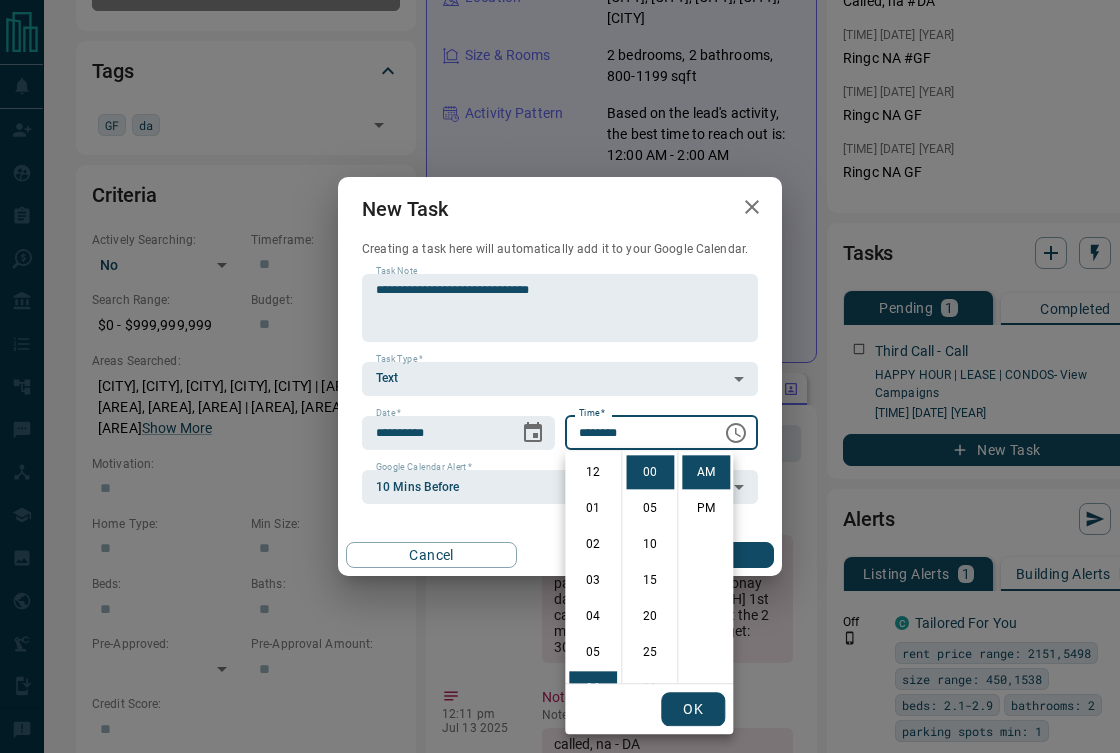 scroll, scrollTop: 216, scrollLeft: 0, axis: vertical 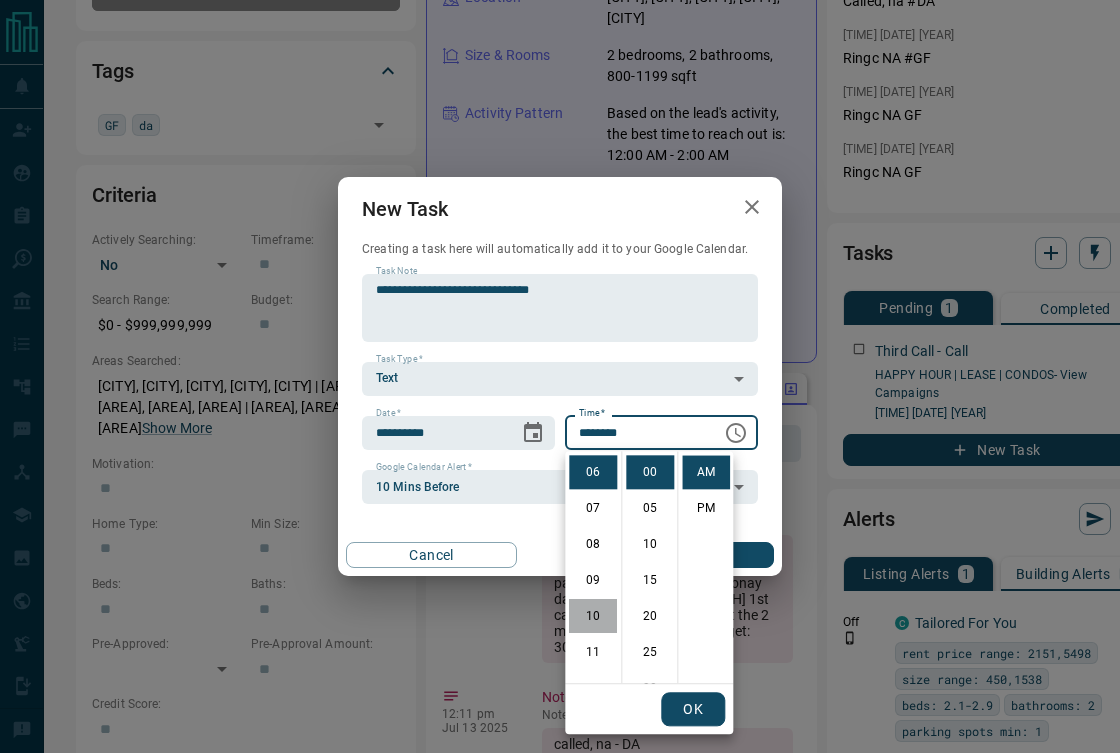 click on "10" at bounding box center (593, 616) 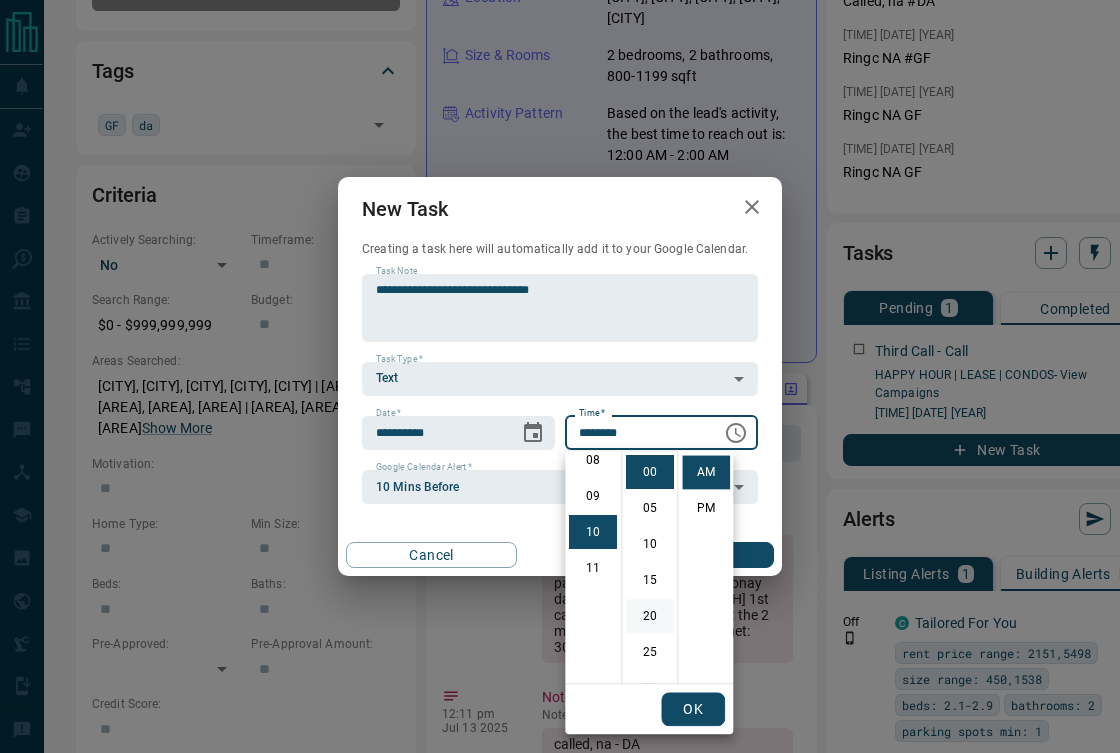 scroll, scrollTop: 360, scrollLeft: 0, axis: vertical 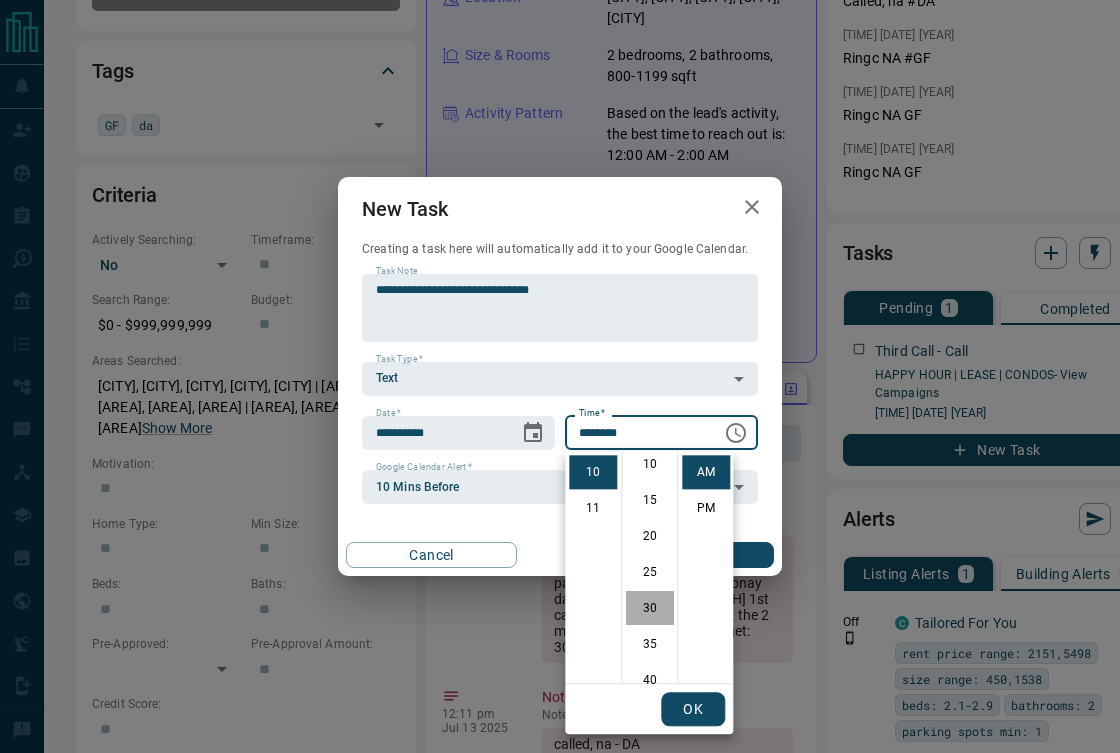 click on "30" at bounding box center [650, 608] 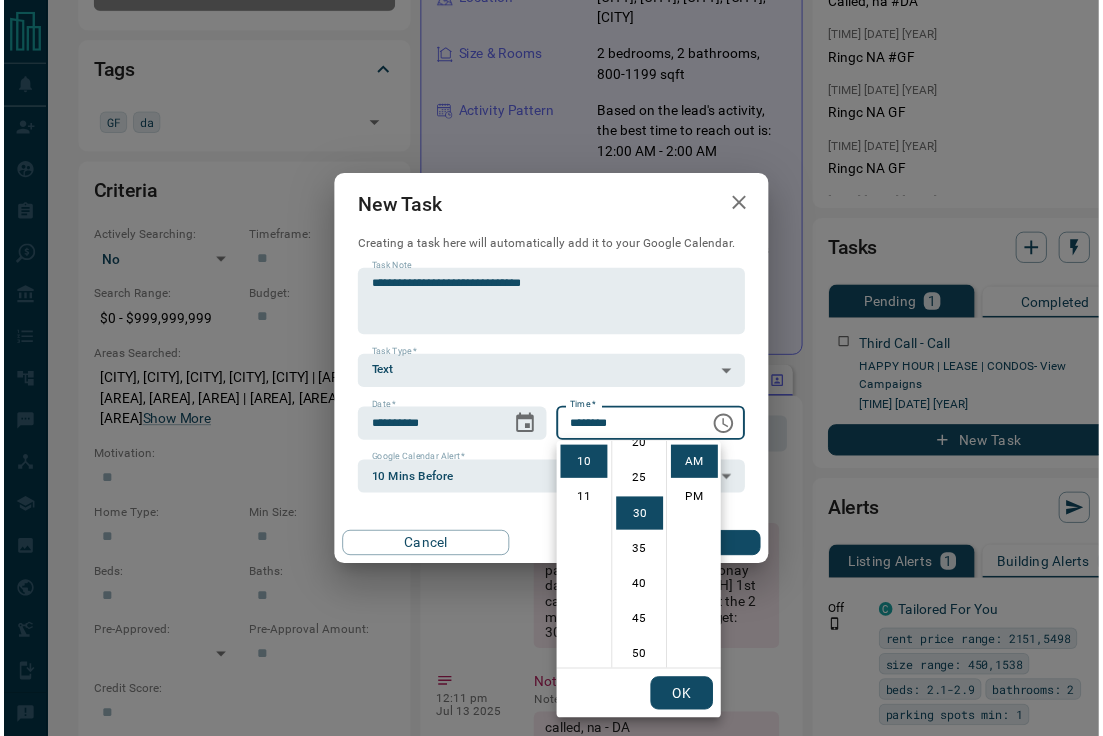 scroll, scrollTop: 216, scrollLeft: 0, axis: vertical 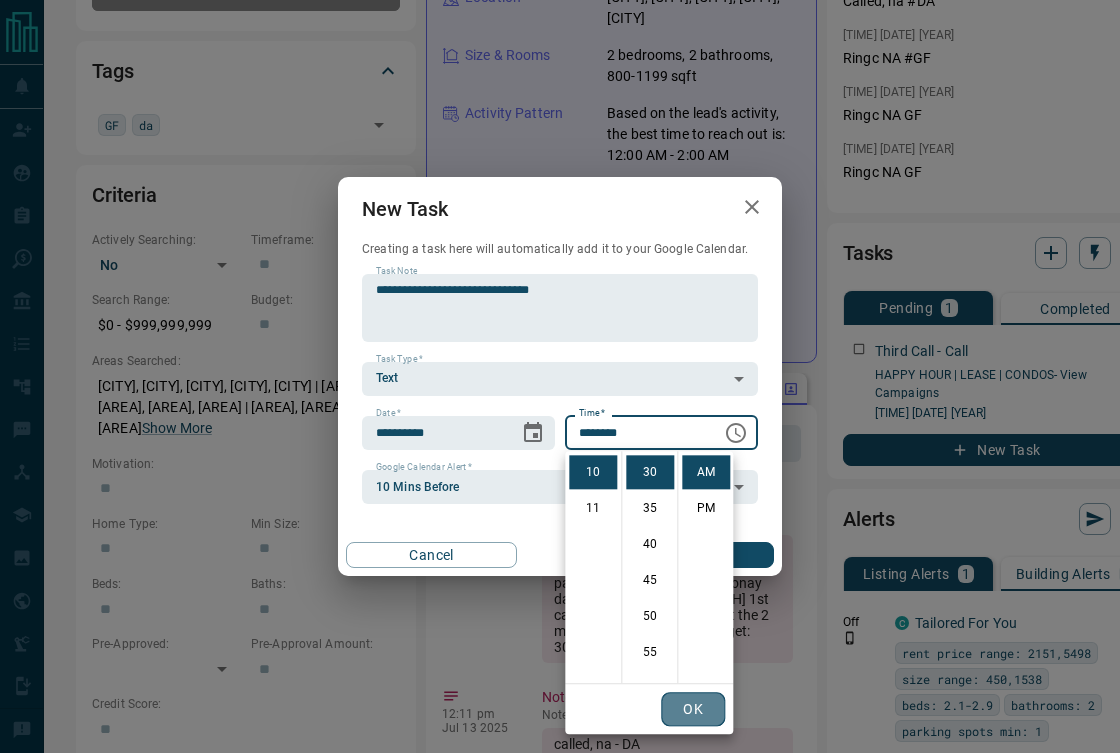 click on "OK" at bounding box center [693, 709] 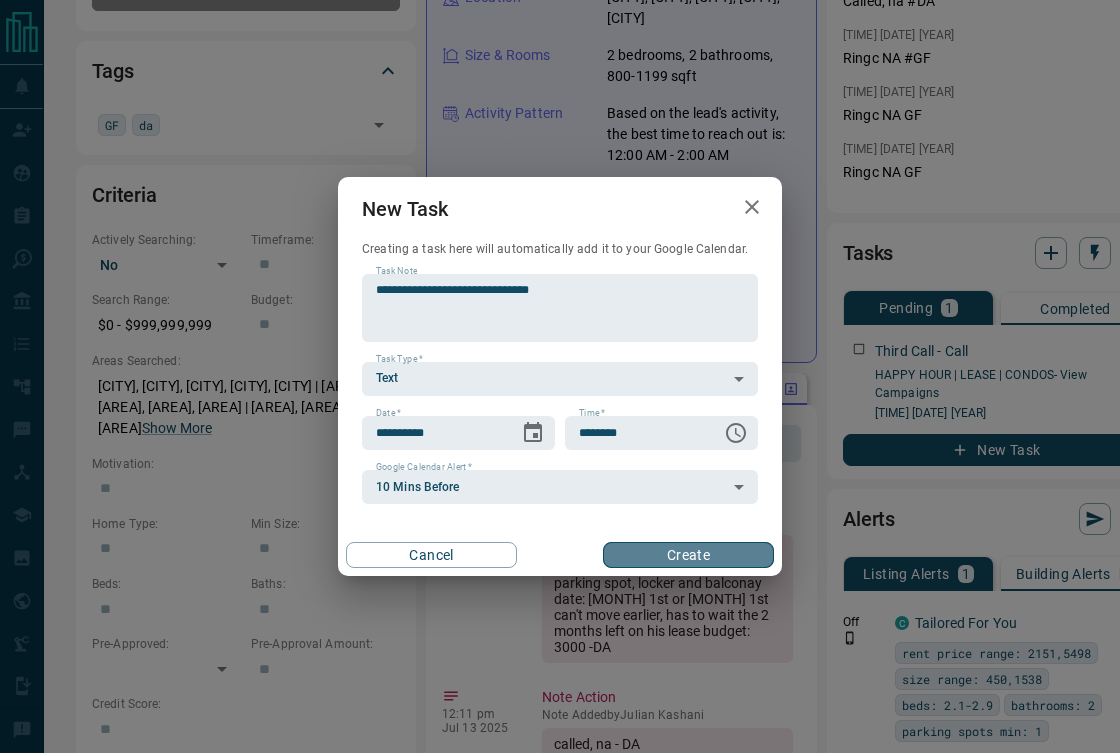 click on "Create" at bounding box center [688, 555] 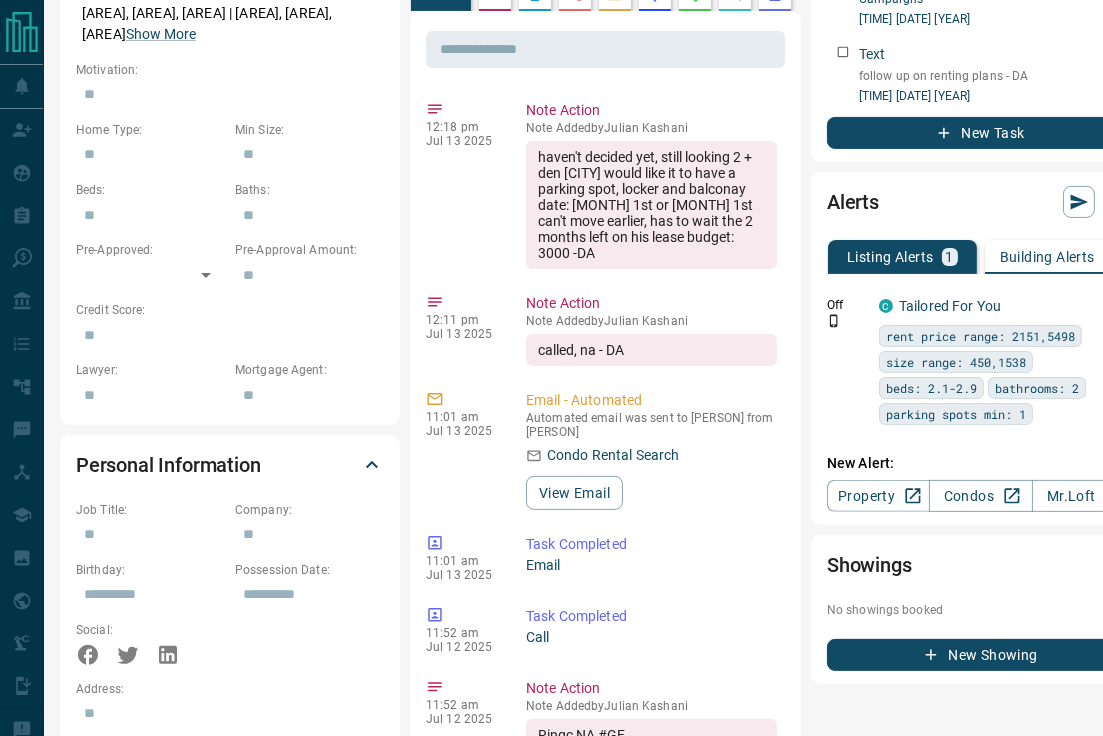scroll, scrollTop: 803, scrollLeft: 0, axis: vertical 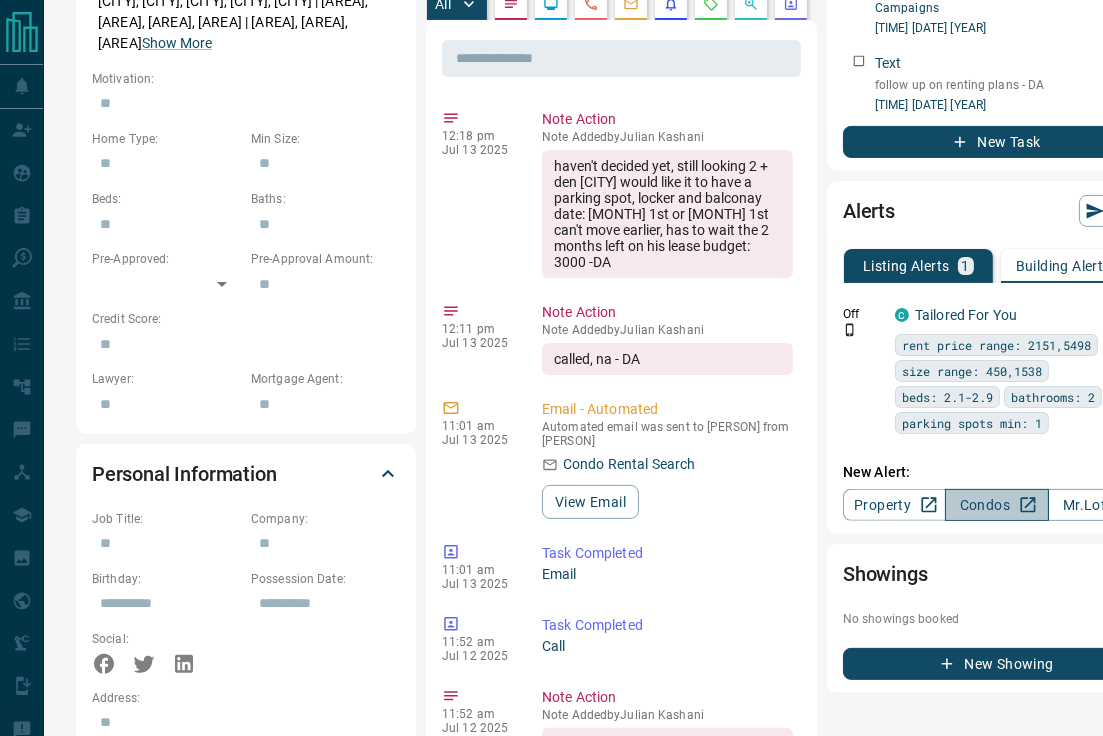 click on "Condos" at bounding box center [996, 505] 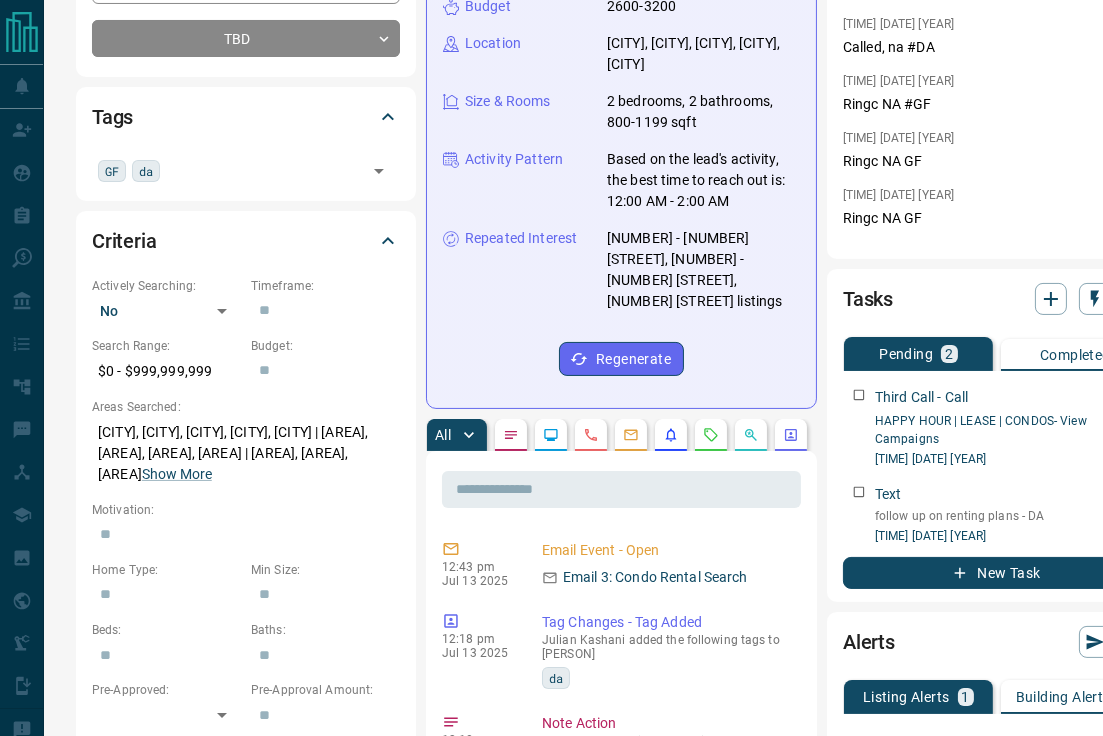 scroll, scrollTop: 0, scrollLeft: 0, axis: both 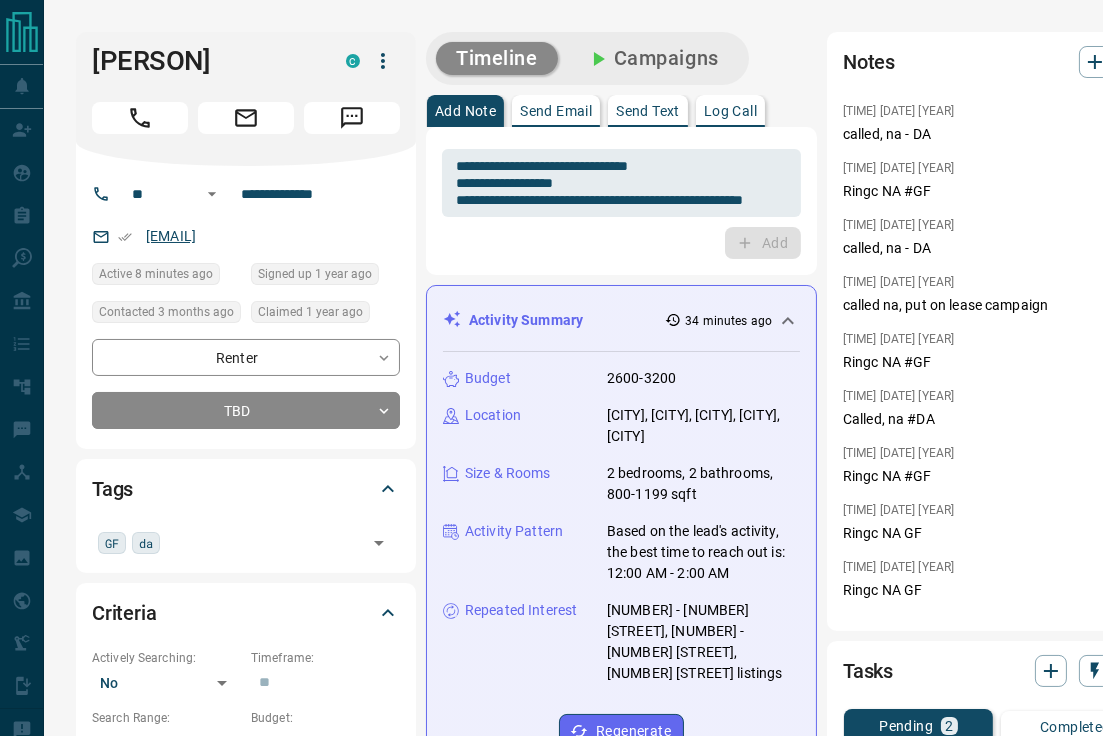 drag, startPoint x: 377, startPoint y: 232, endPoint x: 145, endPoint y: 242, distance: 232.21542 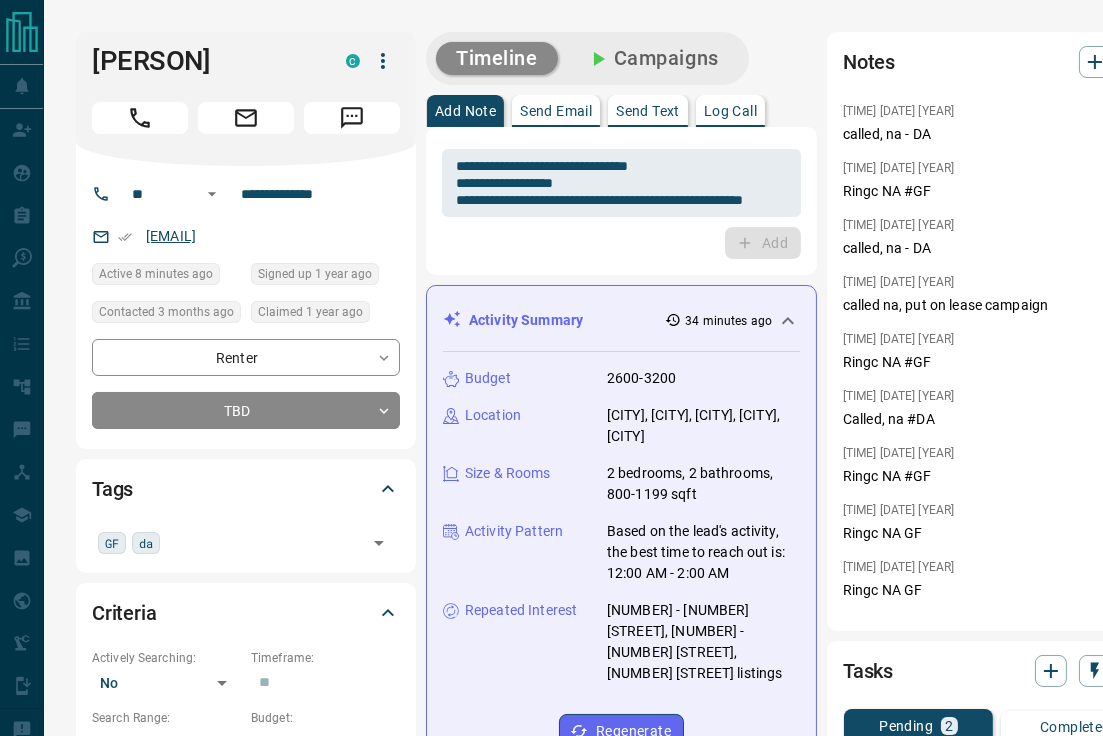 click on "[EMAIL]" at bounding box center (246, 236) 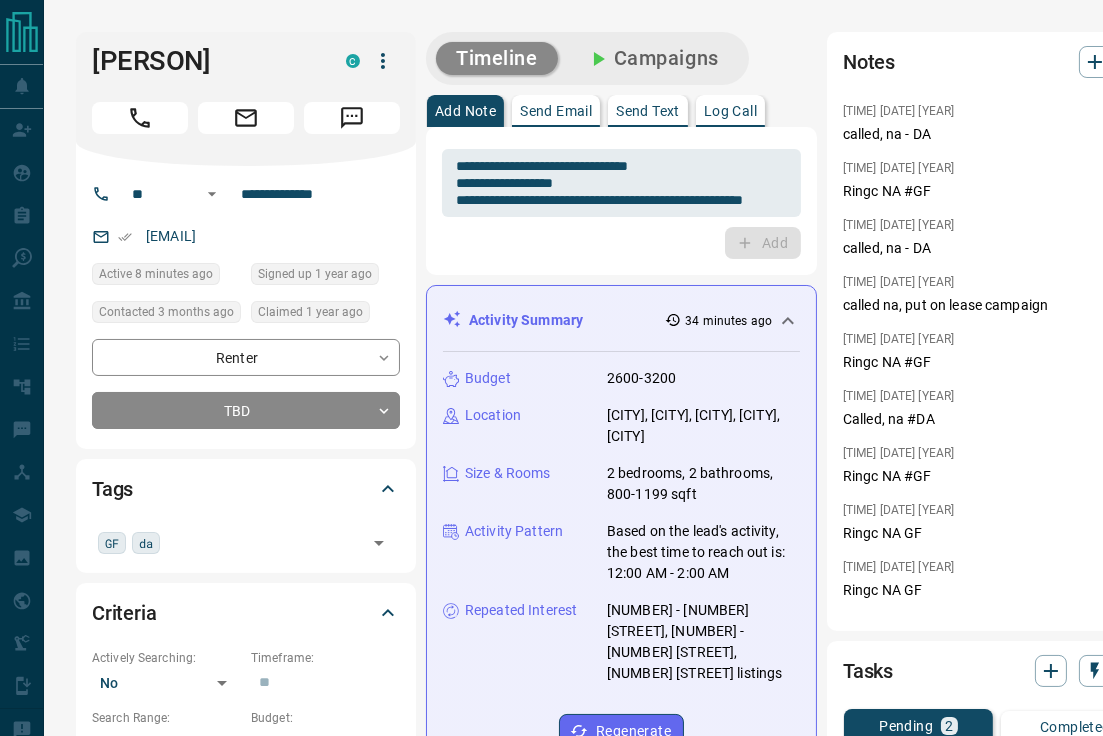copy on "[EMAIL]" 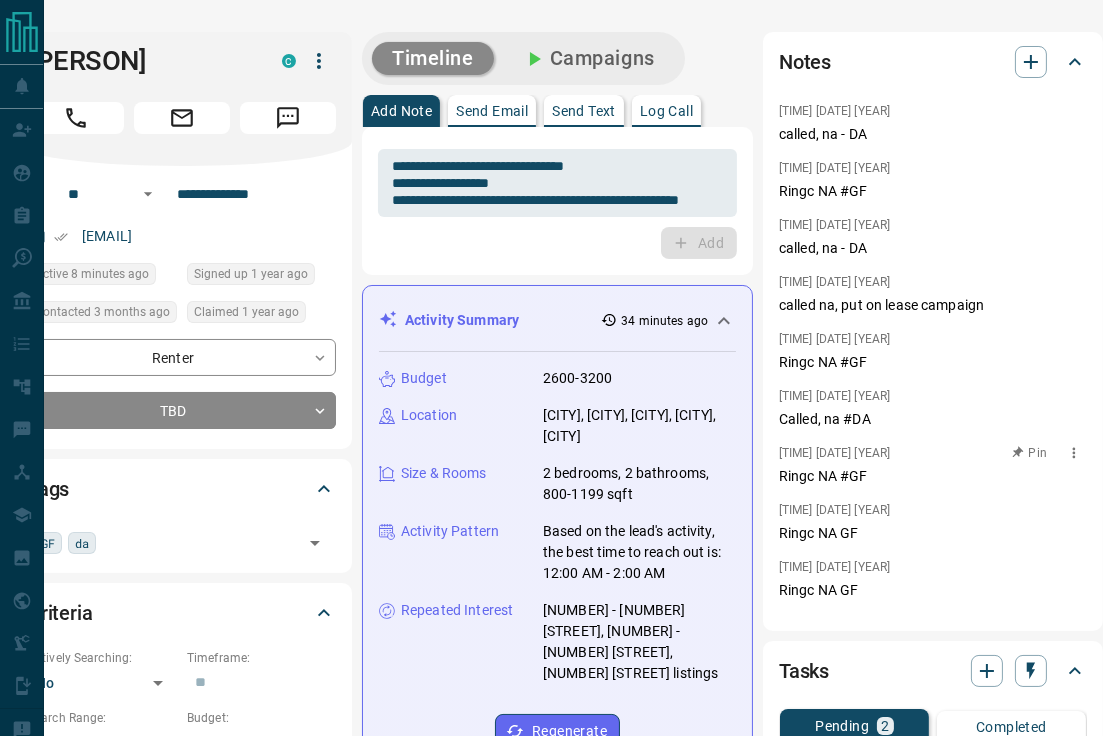 scroll, scrollTop: 0, scrollLeft: 63, axis: horizontal 